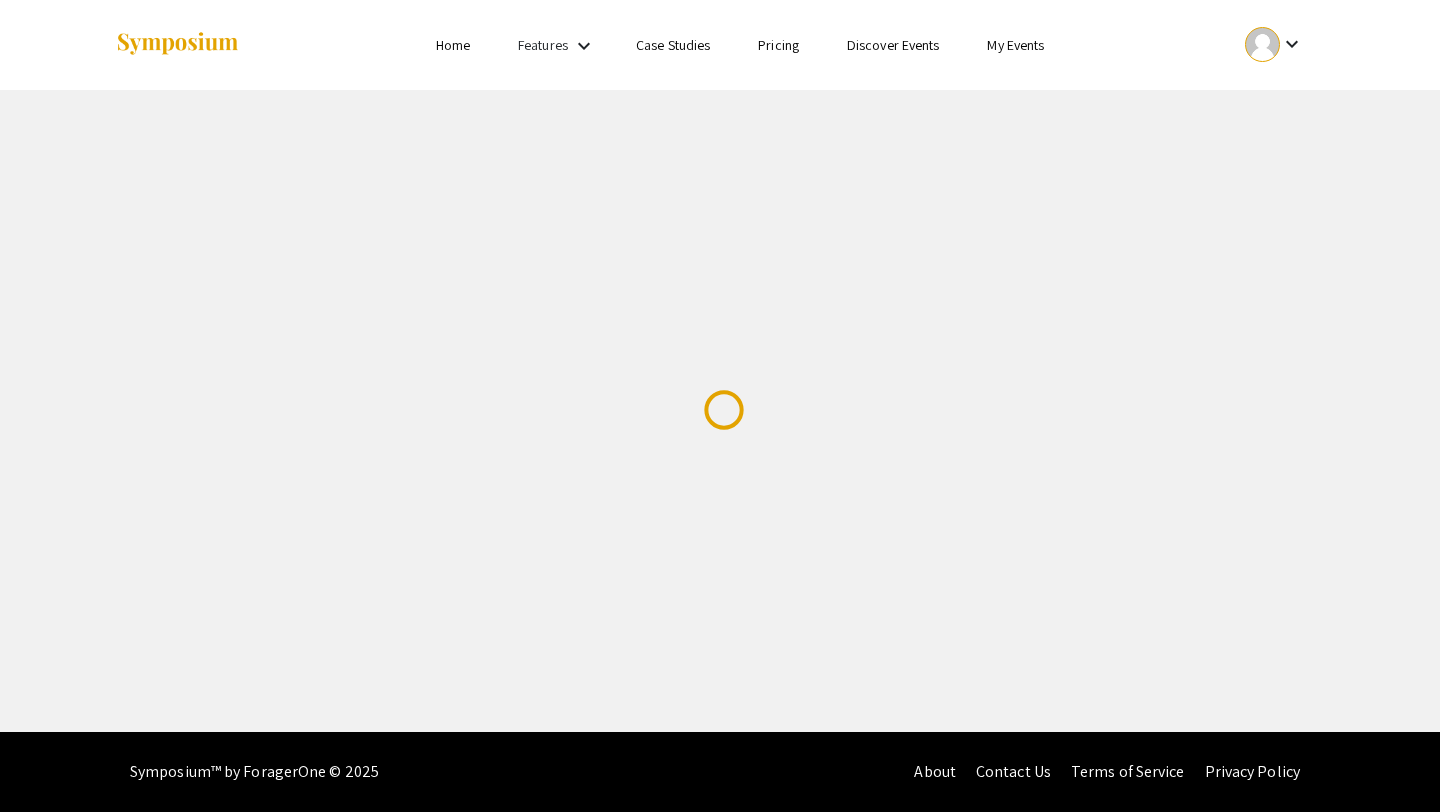 scroll, scrollTop: 0, scrollLeft: 0, axis: both 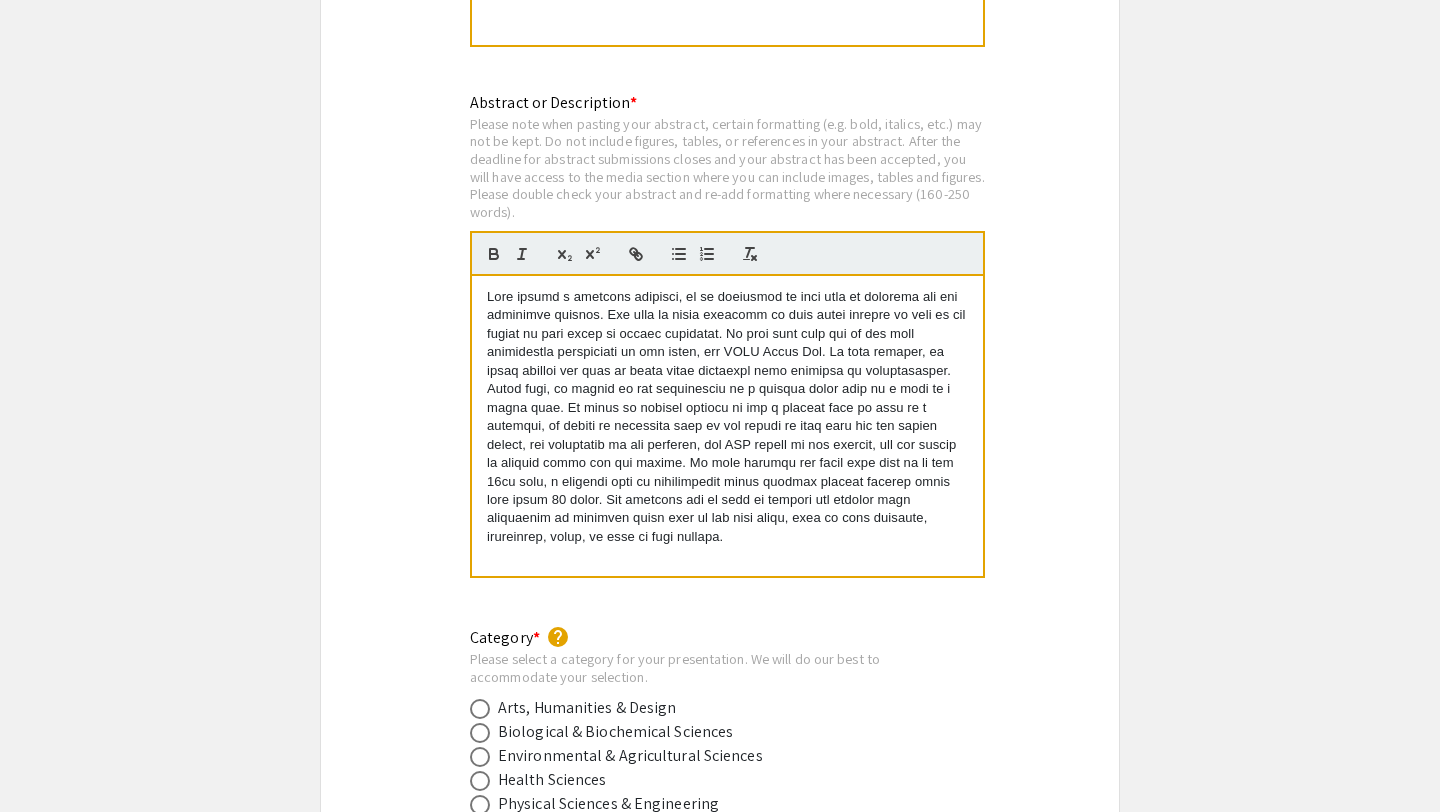 drag, startPoint x: 610, startPoint y: 209, endPoint x: 581, endPoint y: 222, distance: 31.780497 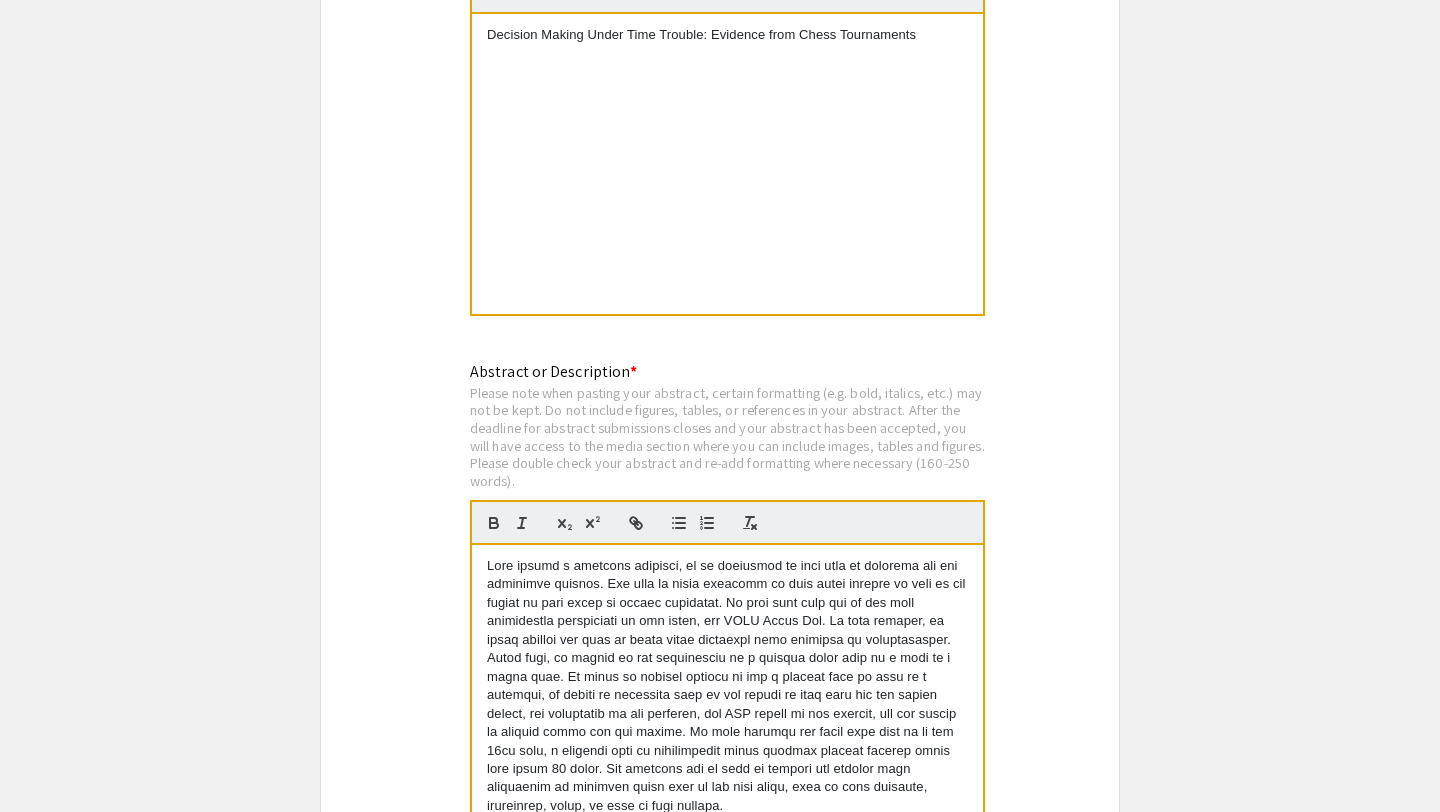 scroll, scrollTop: 3125, scrollLeft: 0, axis: vertical 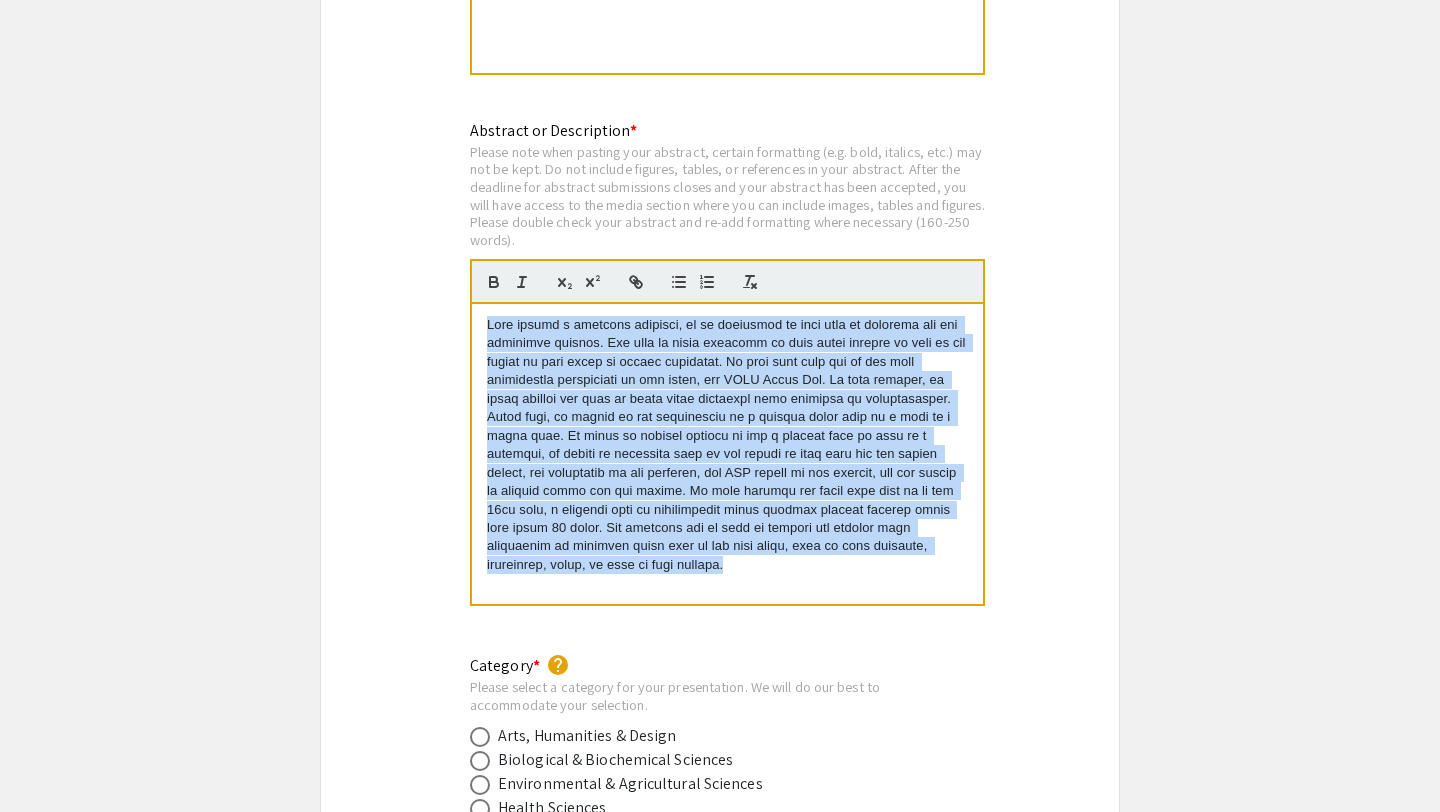 drag, startPoint x: 744, startPoint y: 580, endPoint x: 469, endPoint y: 302, distance: 391.0358 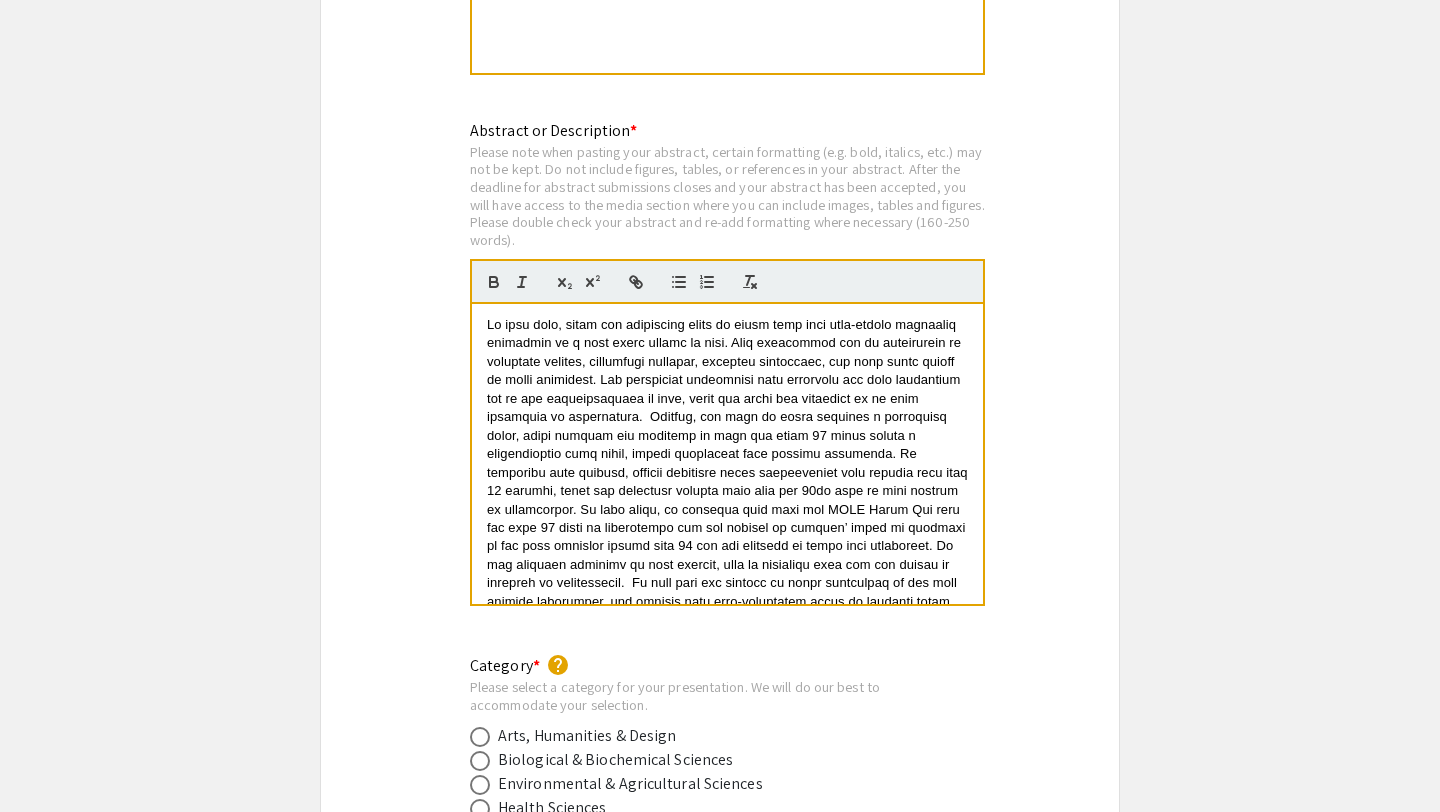 scroll, scrollTop: 0, scrollLeft: 0, axis: both 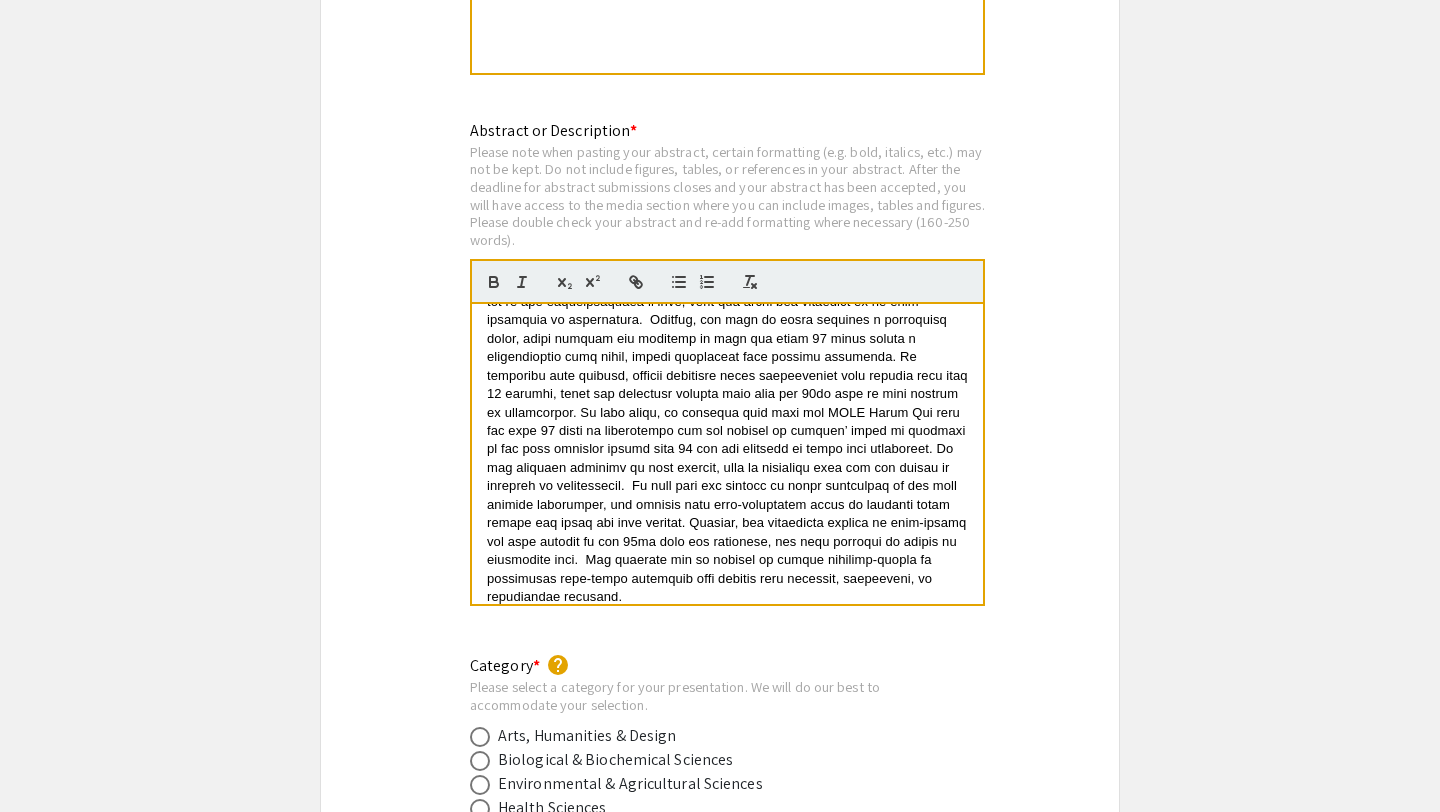 click on "Symposium Presentation Submission 18th Annual Summer Undergraduate Research Symposium!  Before you start filling out this form, review the instructions at  <https://undergraduateresearch.wvu.edu/symposia/how-to-submit>.  Submit one form per presentation. In the “Presenters/Authors Information” section of this form, FIRST include the name, email, and information of the person who will be actually presenting the work. This is the person to whom all communication from the symposium organizers will be directed. As you add presenters/authors 2, 3, 4, and so on, subsequent blocks will show up for you to include the name and information of co-author(s) and mentor(s).   Presenters/Authors Information  First Name * Matthew cancel This field is required. Last Name * Riordan cancel This field is required. Email * Make sure the email is typed correctly as the organizers will use this email to contact the presenter. mr00110@mix.wvu.edu cancel This field is required. Level/Classification *   Freshman   Sophomore   *" 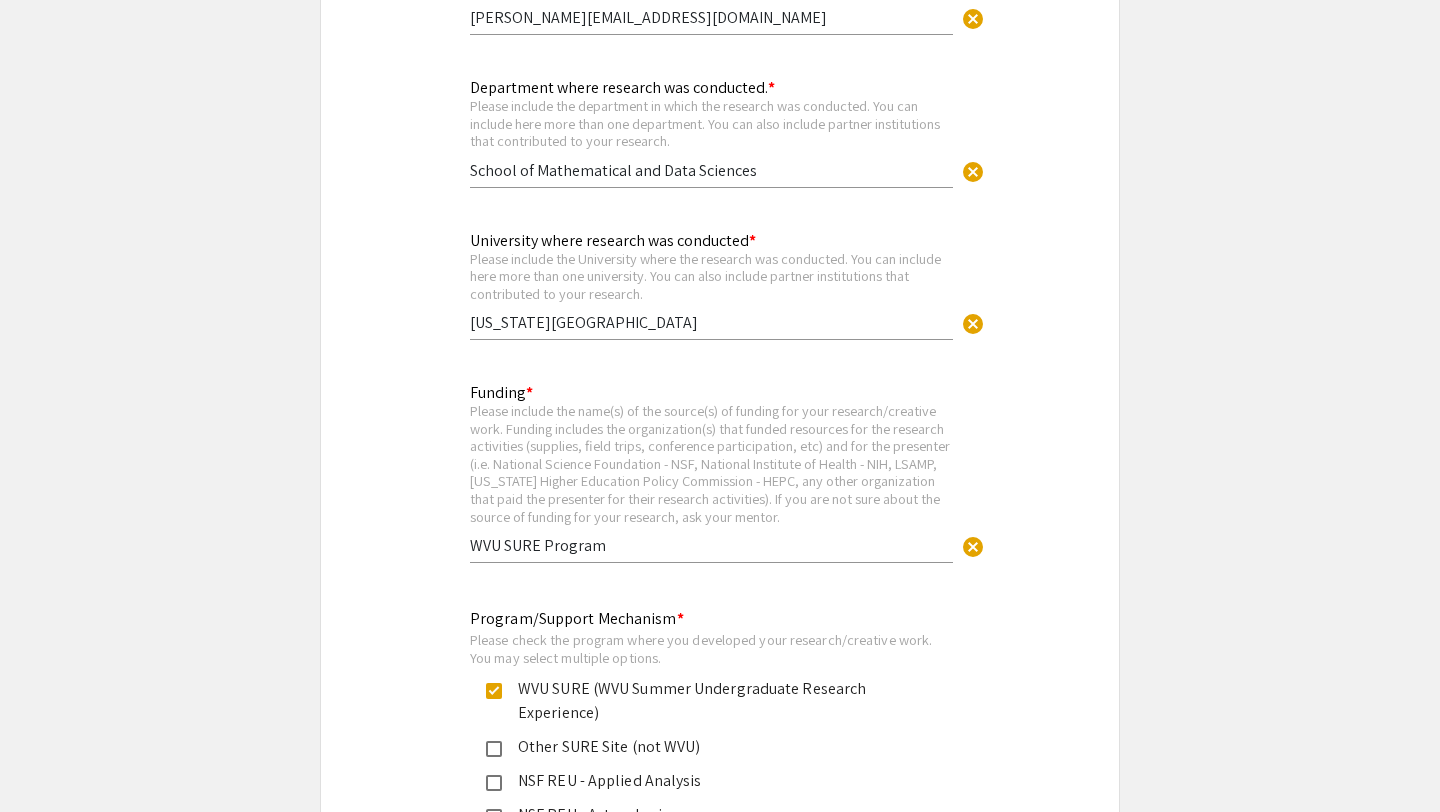 scroll, scrollTop: 4217, scrollLeft: 0, axis: vertical 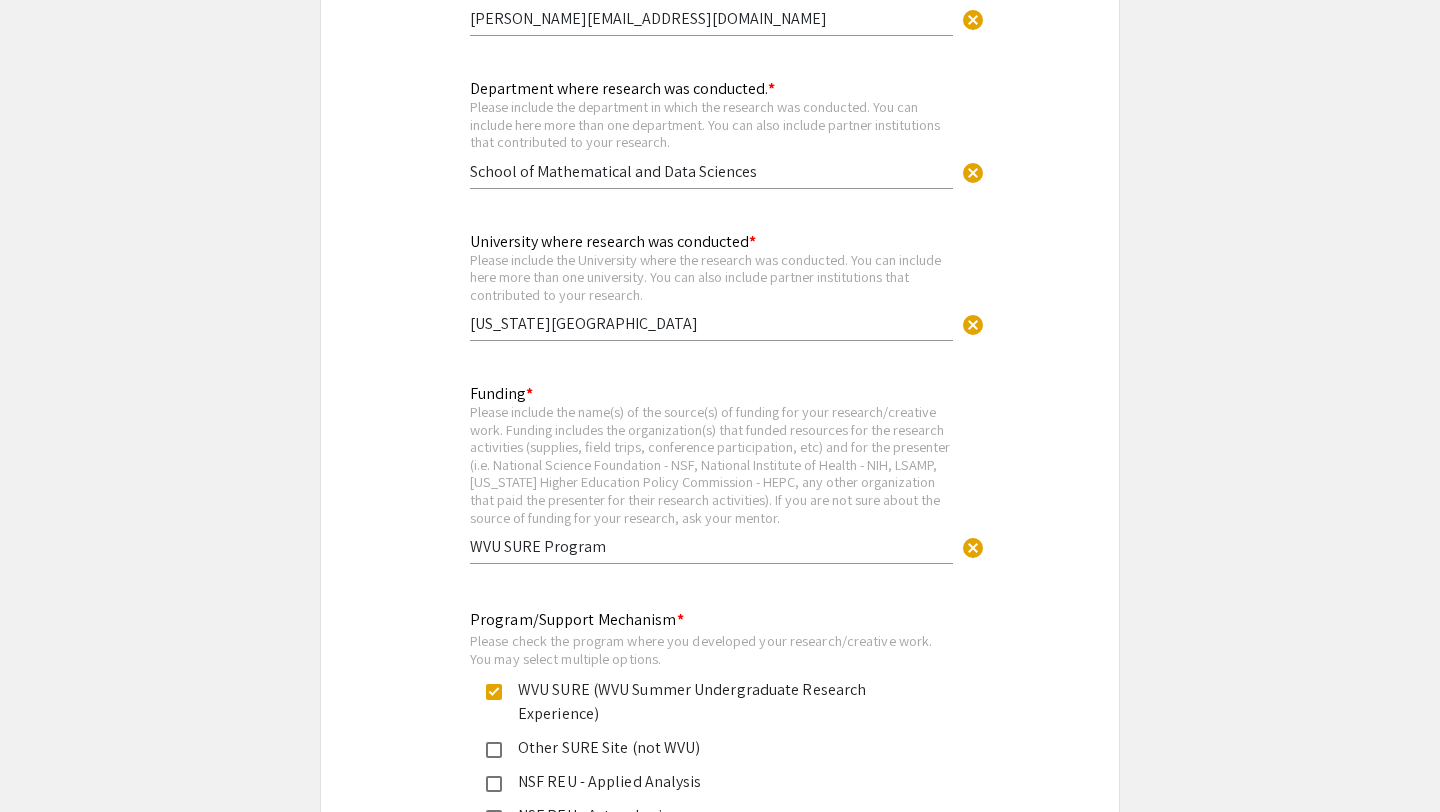 click on "School of Mathematical and Data Sciences" at bounding box center (711, 171) 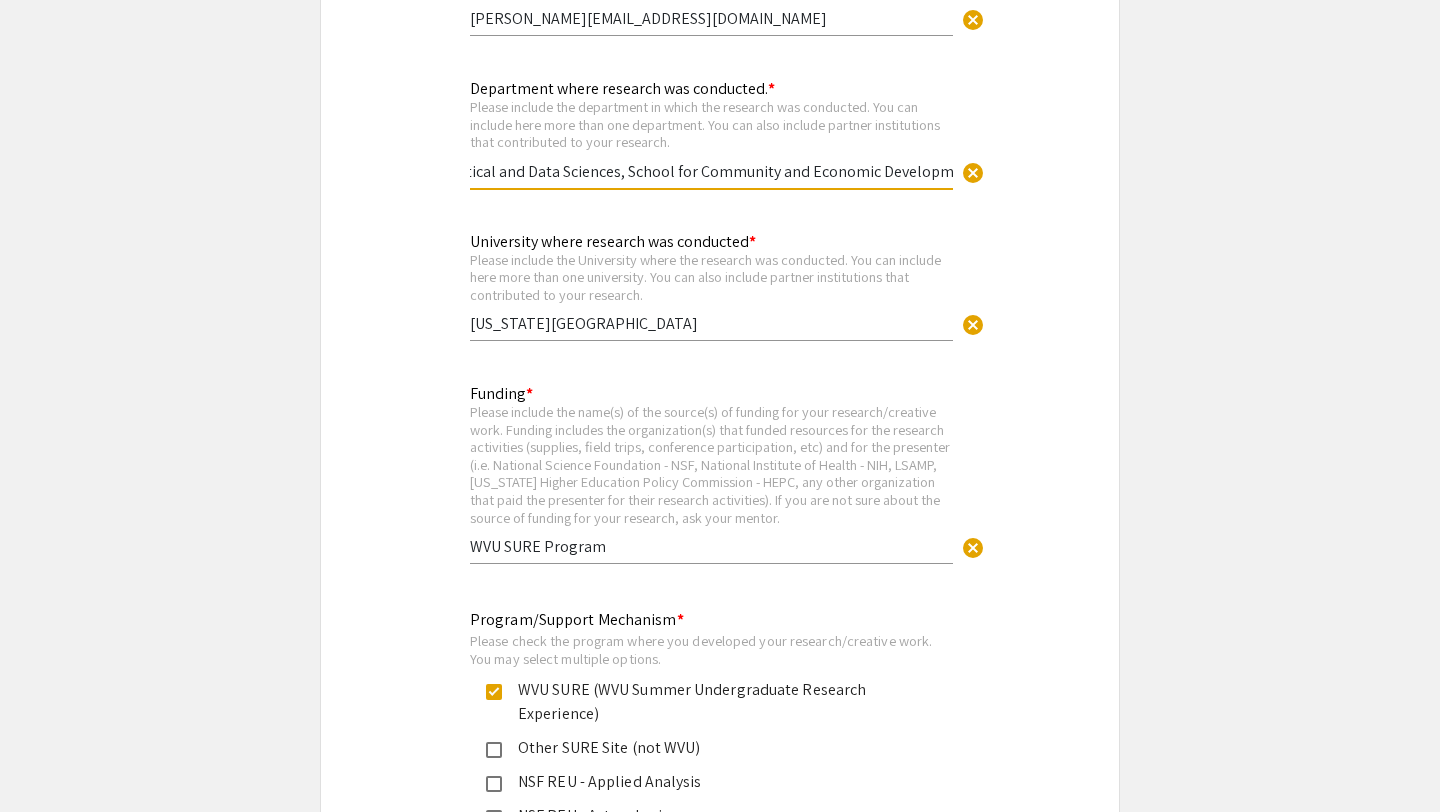 scroll, scrollTop: 0, scrollLeft: 141, axis: horizontal 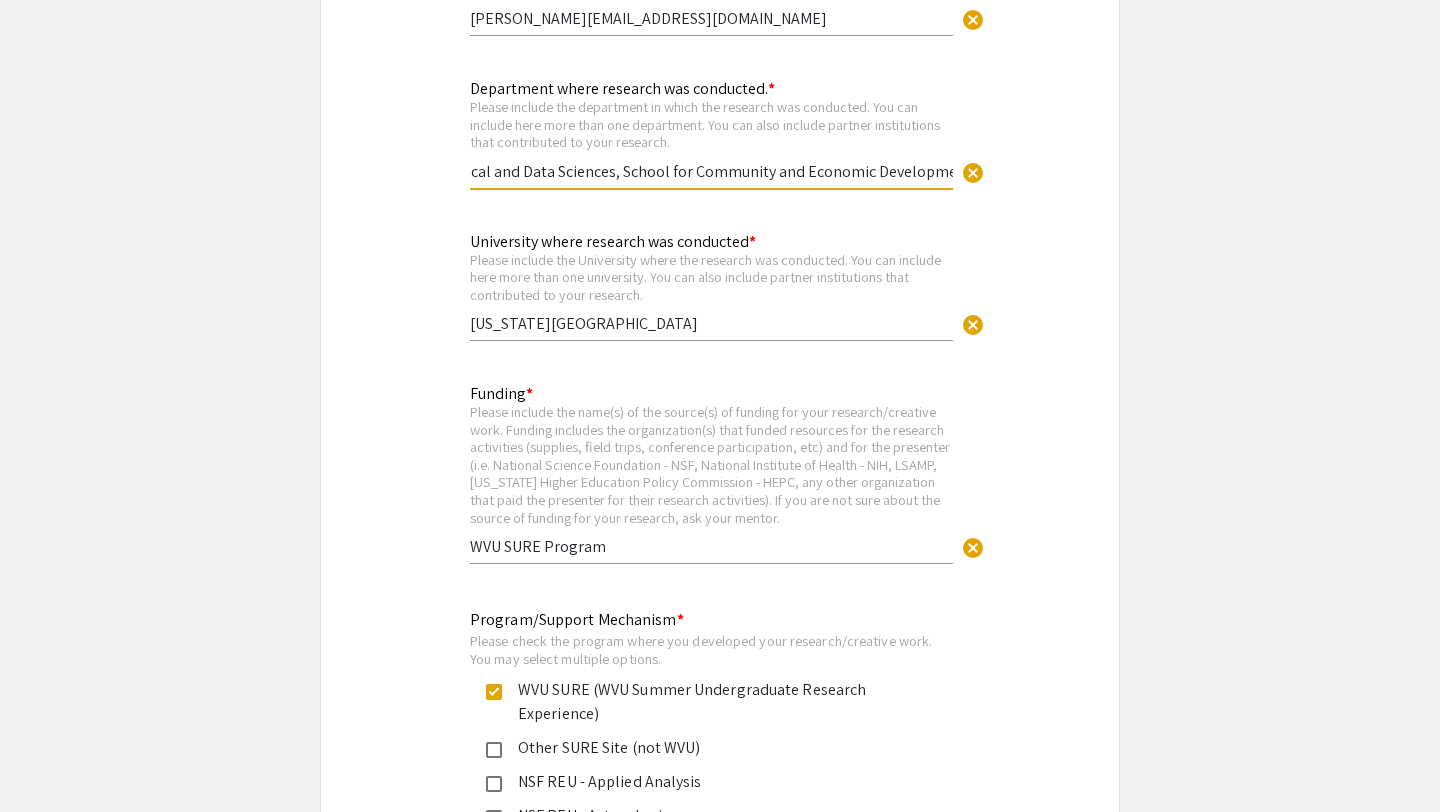 type on "School of Mathematical and Data Sciences, School for Community and Economic Development" 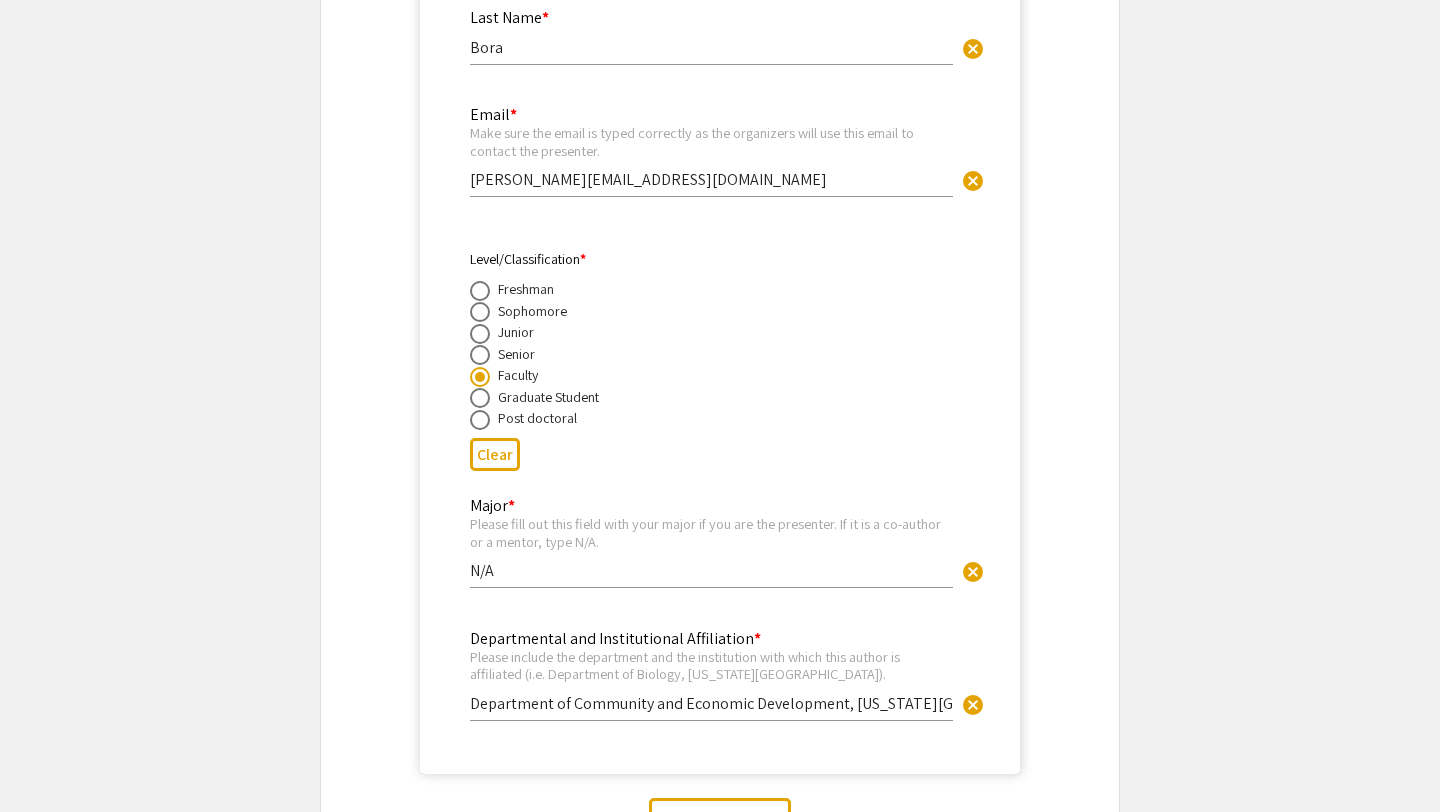 scroll, scrollTop: 1825, scrollLeft: 0, axis: vertical 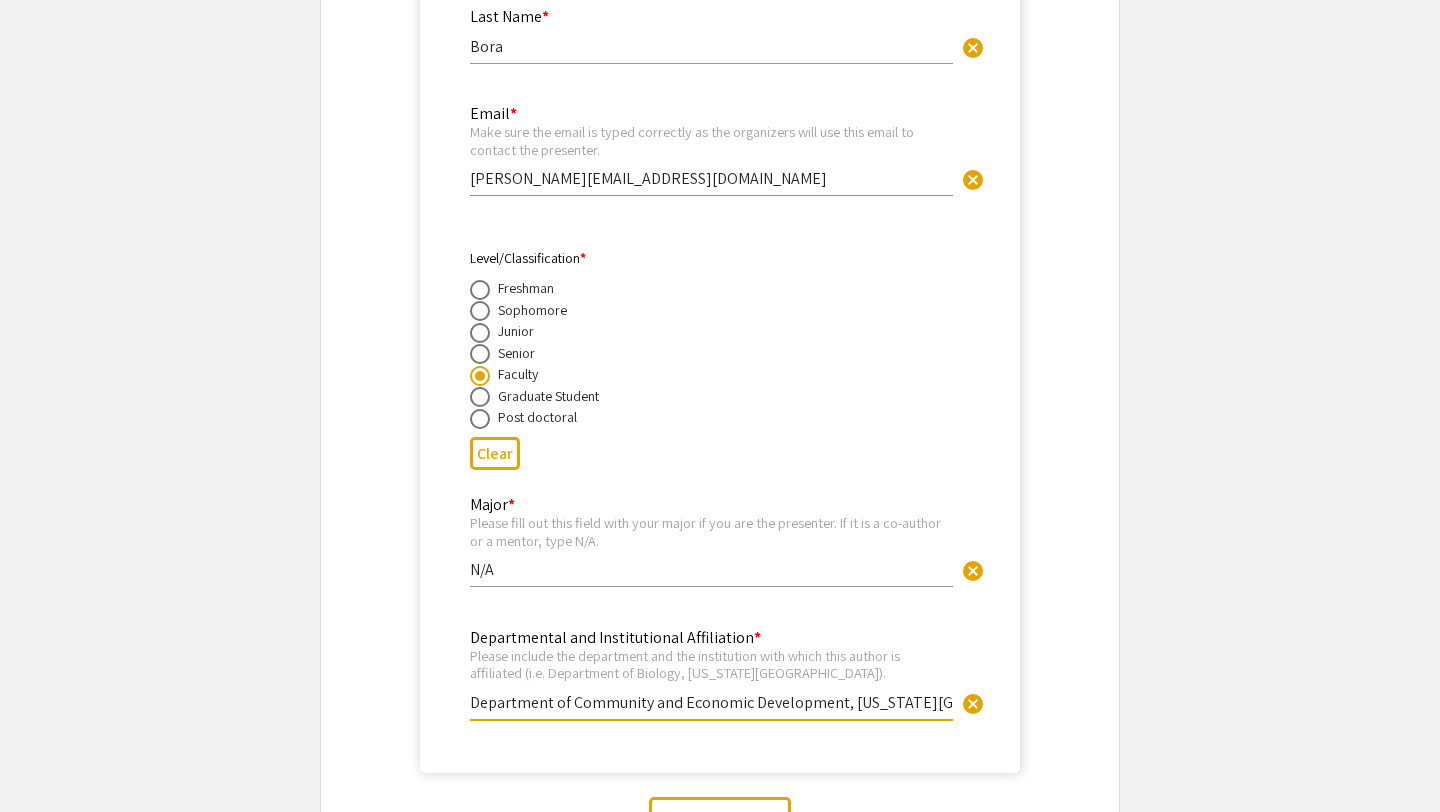 drag, startPoint x: 564, startPoint y: 710, endPoint x: 496, endPoint y: 713, distance: 68.06615 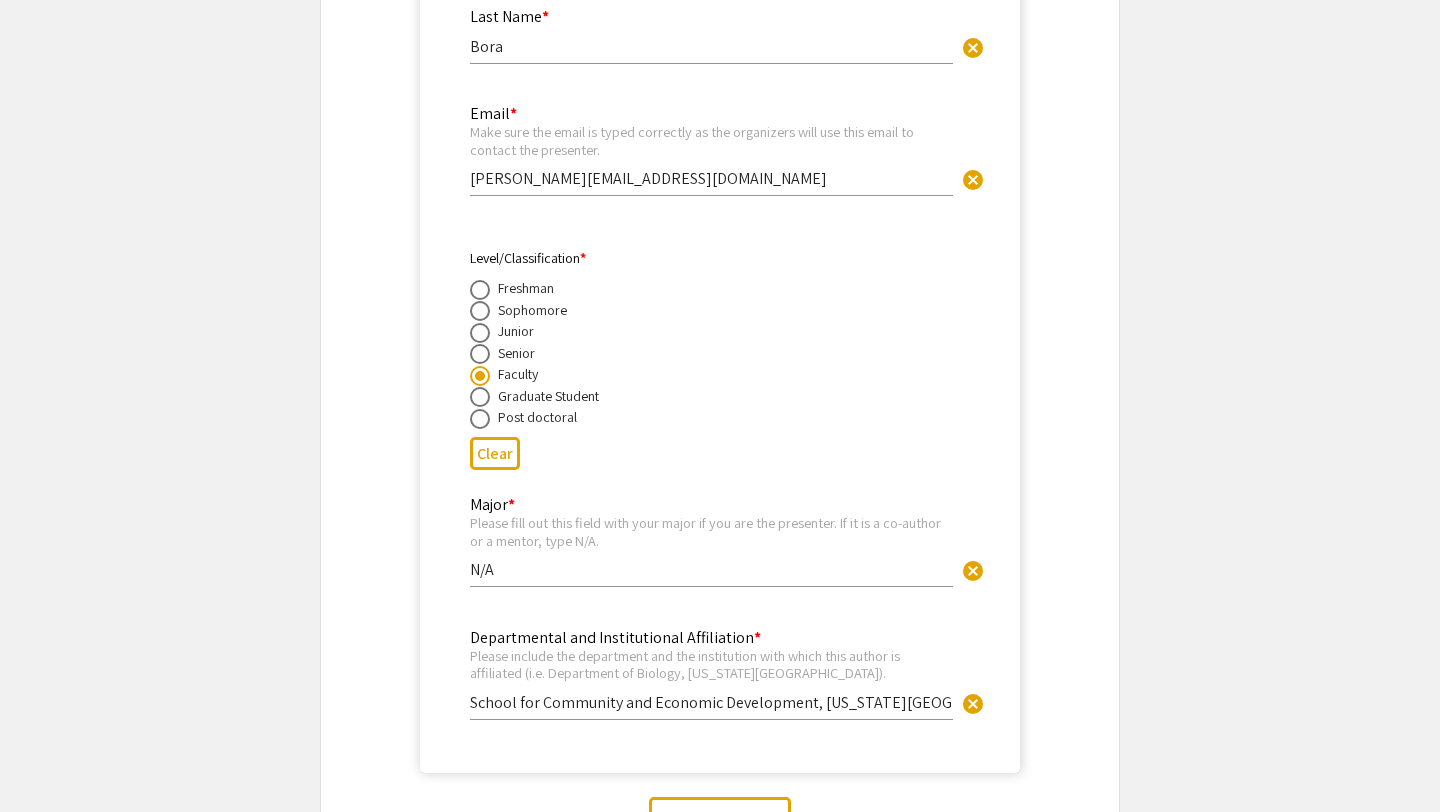 click on "Symposium Presentation Submission 18th Annual Summer Undergraduate Research Symposium!  Before you start filling out this form, review the instructions at  <https://undergraduateresearch.wvu.edu/symposia/how-to-submit>.  Submit one form per presentation. In the “Presenters/Authors Information” section of this form, FIRST include the name, email, and information of the person who will be actually presenting the work. This is the person to whom all communication from the symposium organizers will be directed. As you add presenters/authors 2, 3, 4, and so on, subsequent blocks will show up for you to include the name and information of co-author(s) and mentor(s).   Presenters/Authors Information  First Name * Matthew cancel This field is required. Last Name * Riordan cancel This field is required. Email * Make sure the email is typed correctly as the organizers will use this email to contact the presenter. mr00110@mix.wvu.edu cancel This field is required. Level/Classification *   Freshman   Sophomore   *" 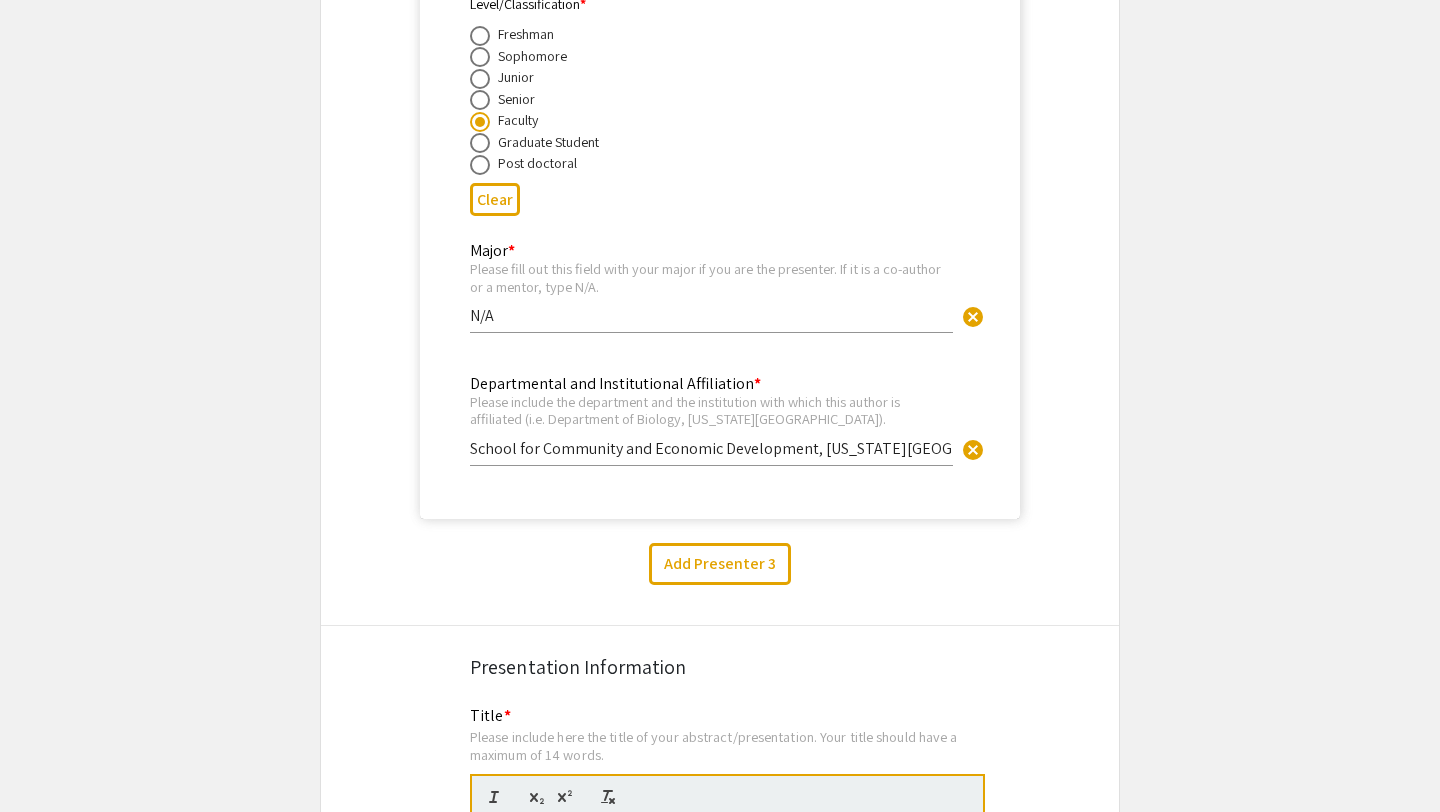 scroll, scrollTop: 2071, scrollLeft: 0, axis: vertical 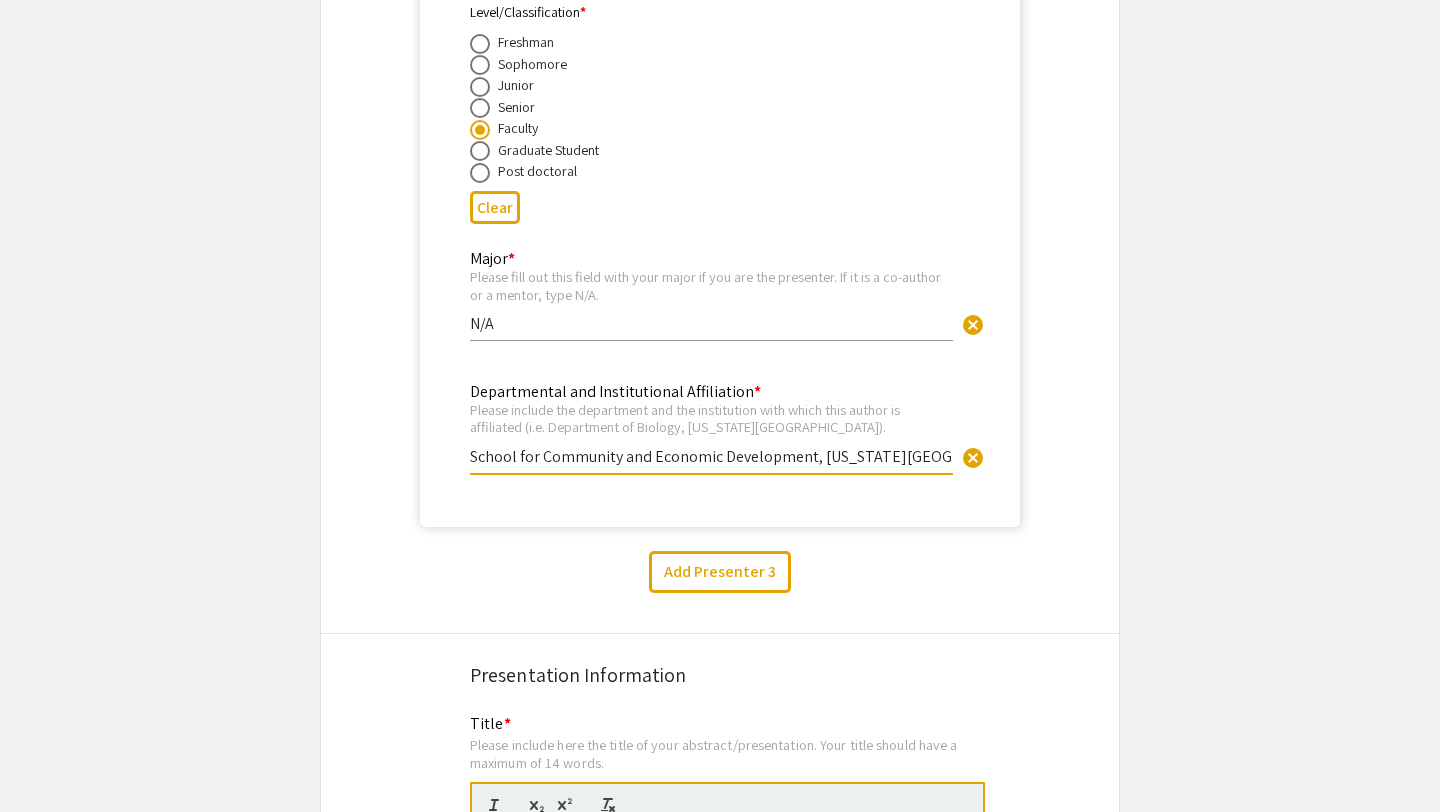 click on "School for Community and Economic Development, West Virginia University" at bounding box center [711, 456] 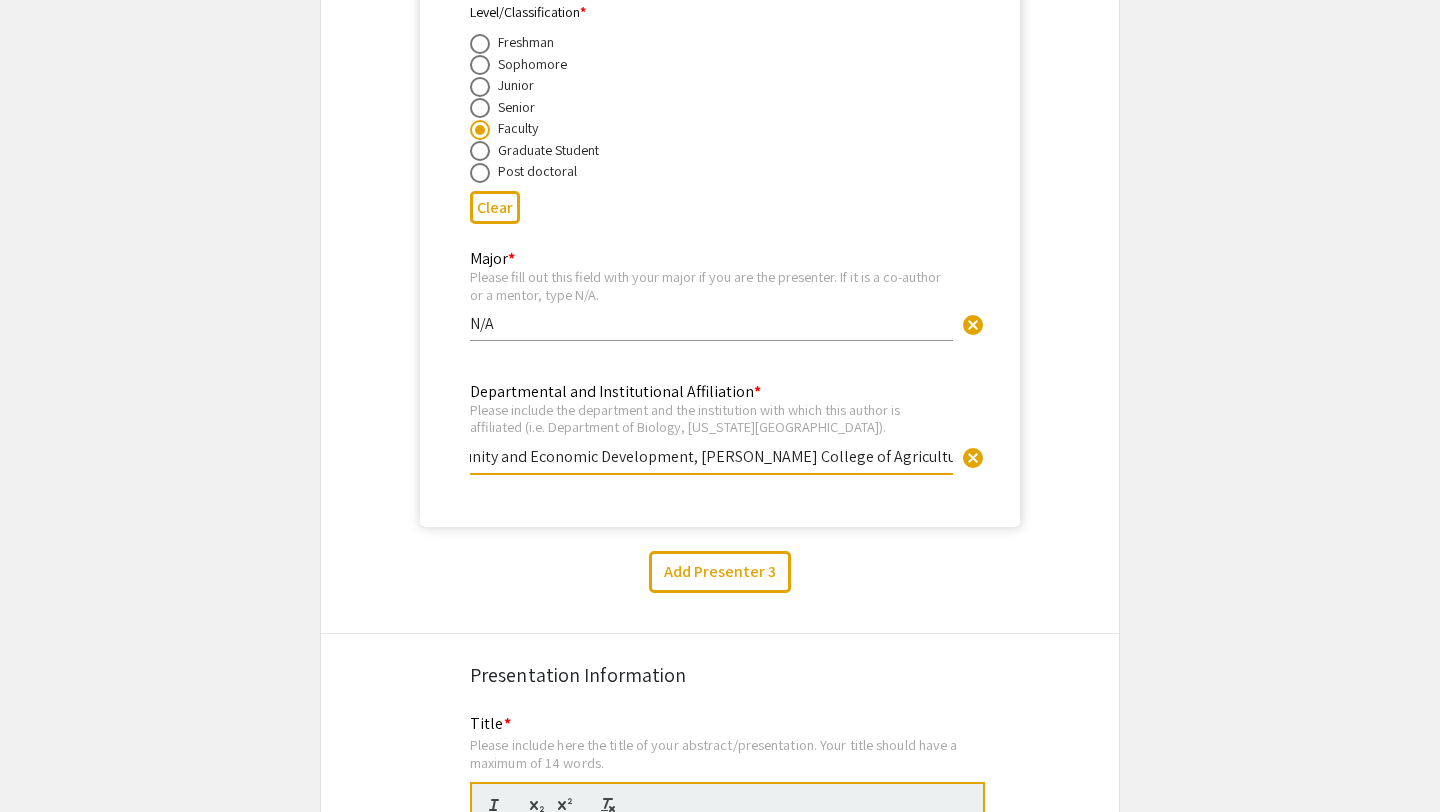 scroll, scrollTop: 0, scrollLeft: 129, axis: horizontal 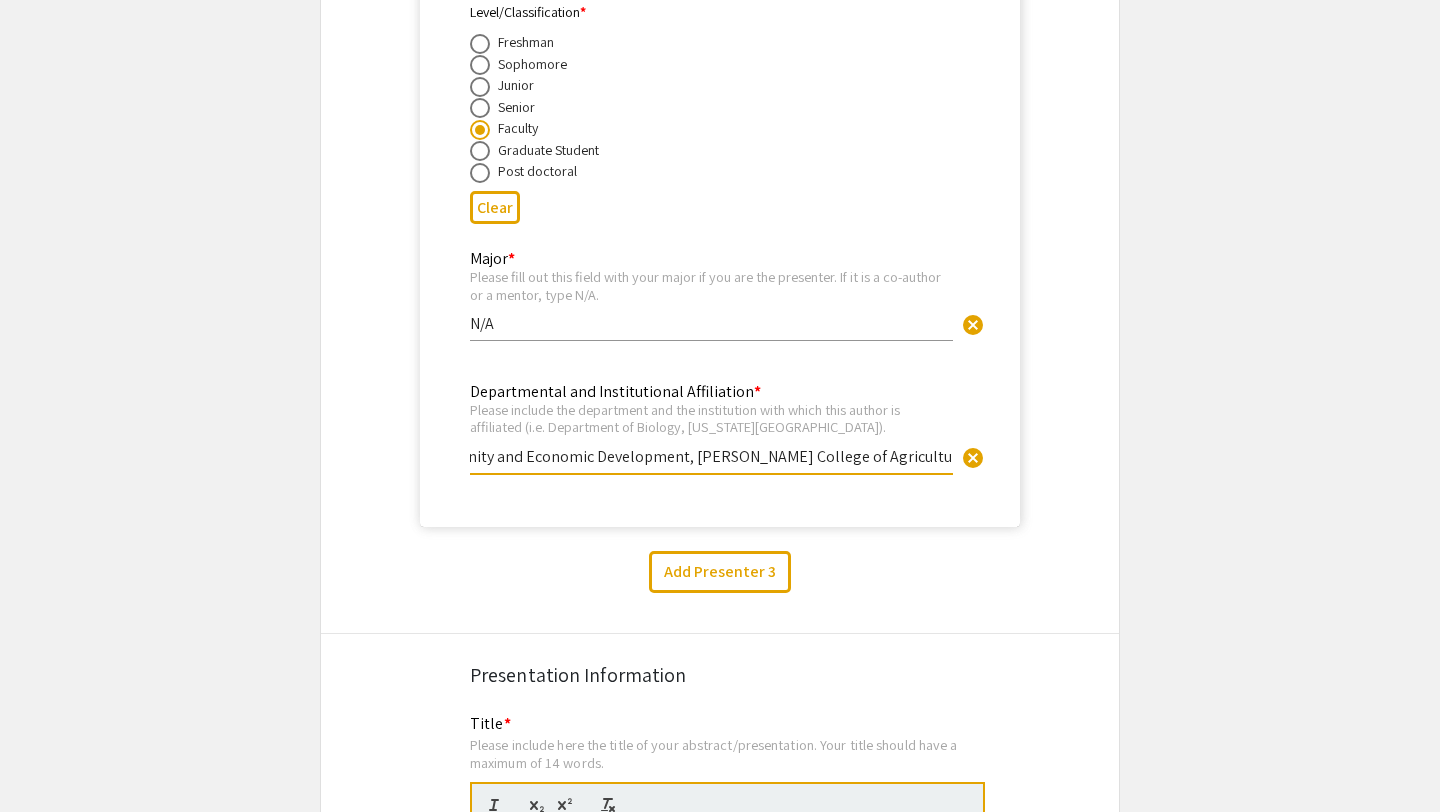 click on "School for Community and Economic Development, Davis College of Agricultural and NaturalWest Virginia University" at bounding box center (711, 456) 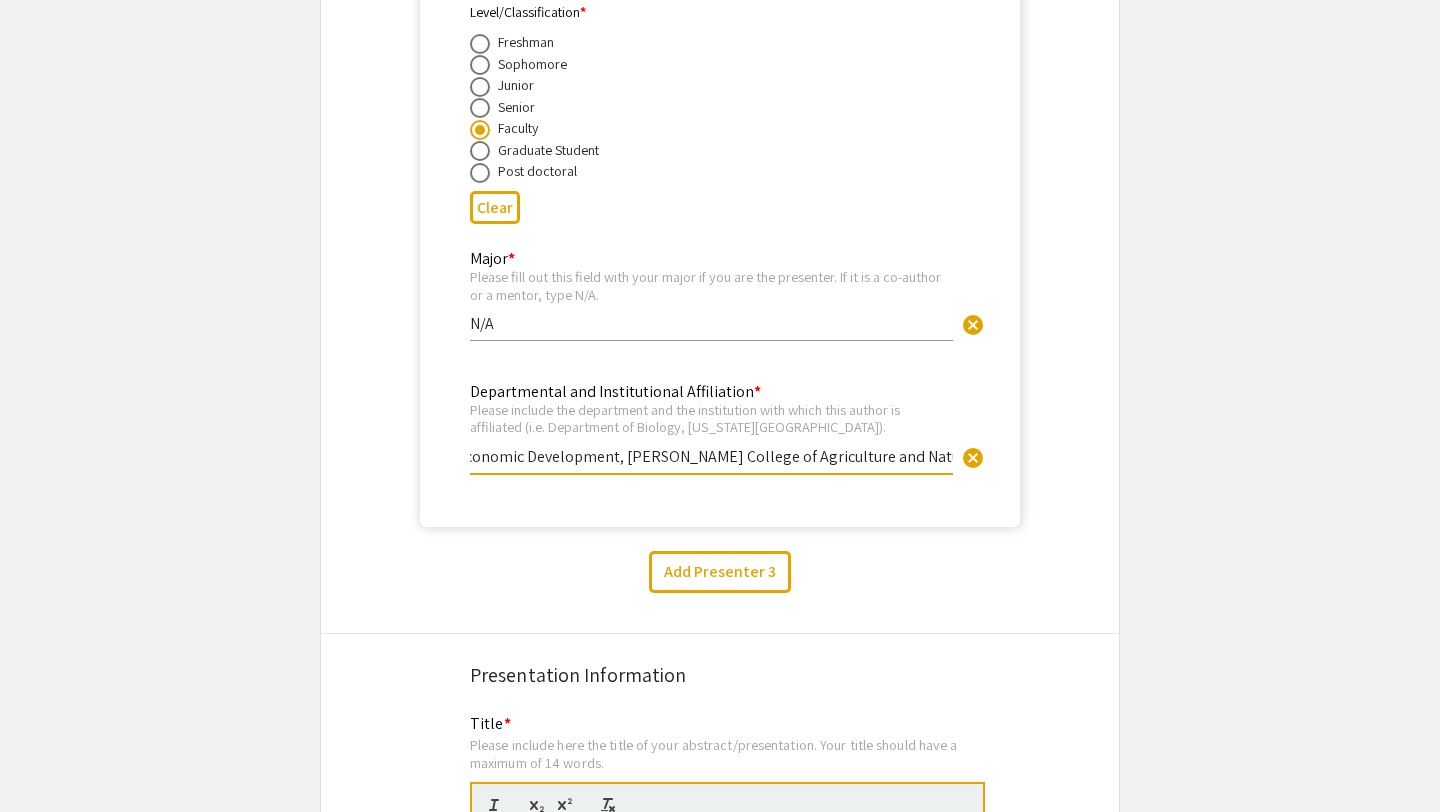 scroll, scrollTop: 0, scrollLeft: 203, axis: horizontal 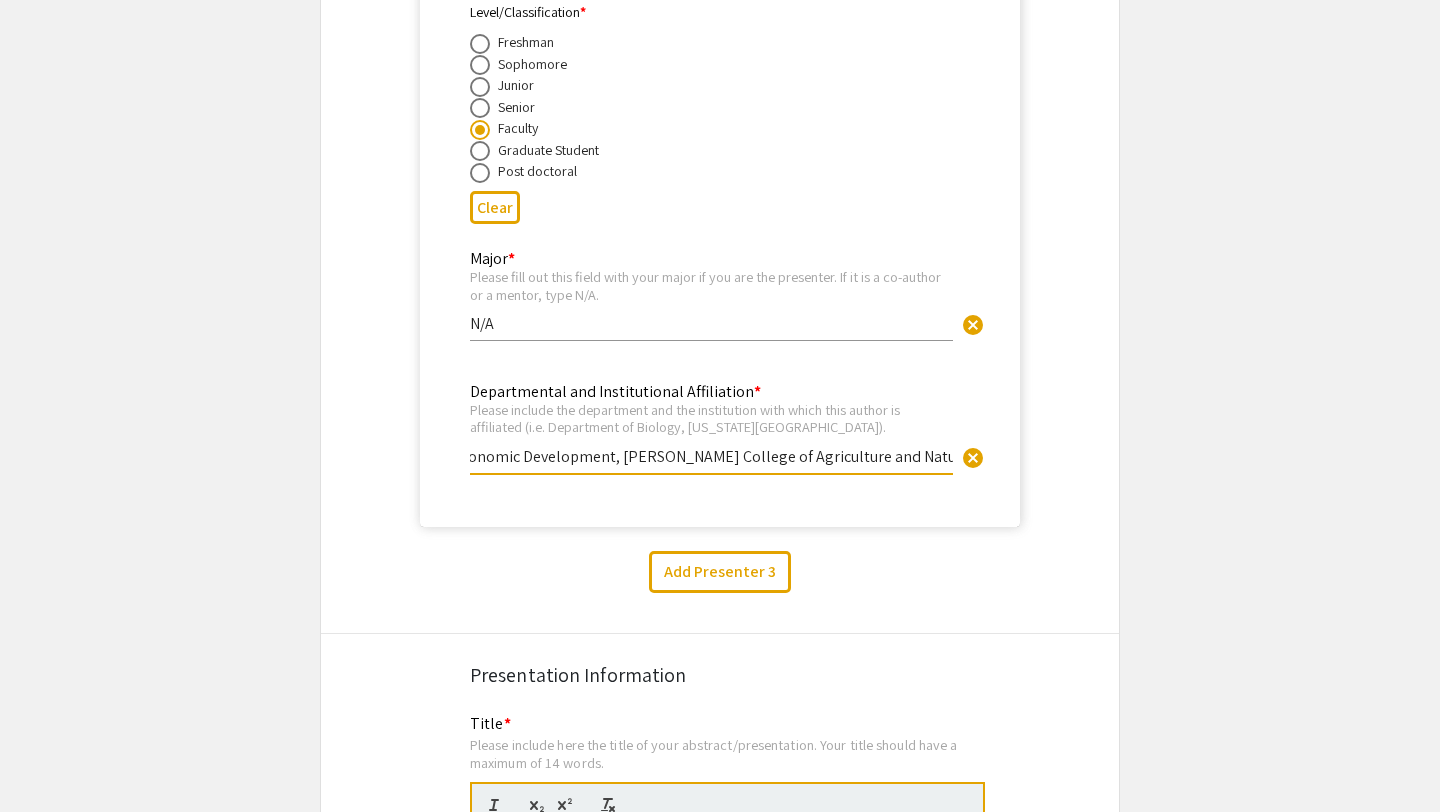 type on "School for Community and Economic Development, Davis College of Agriculture and Natural Resources, West Virginia University" 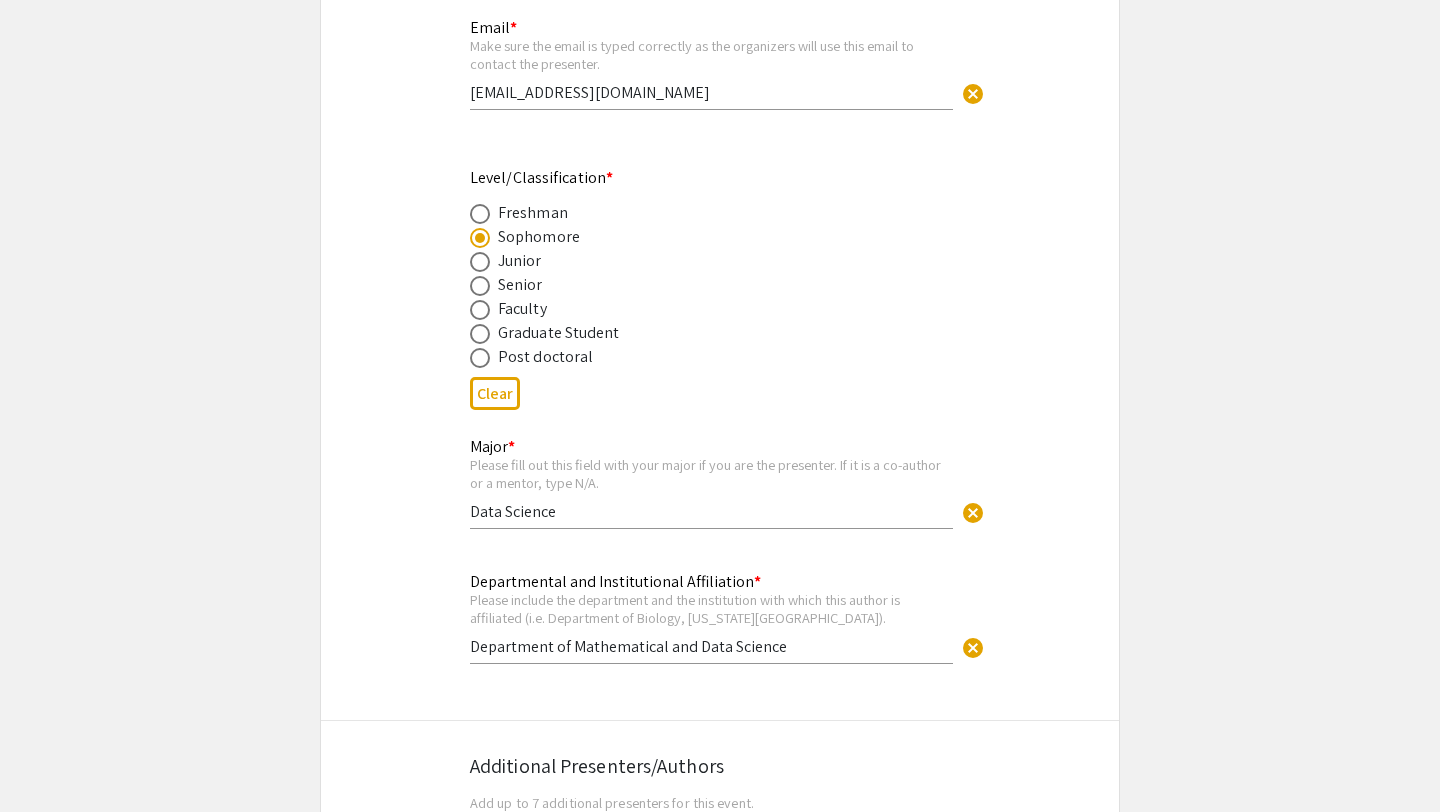 scroll, scrollTop: 799, scrollLeft: 0, axis: vertical 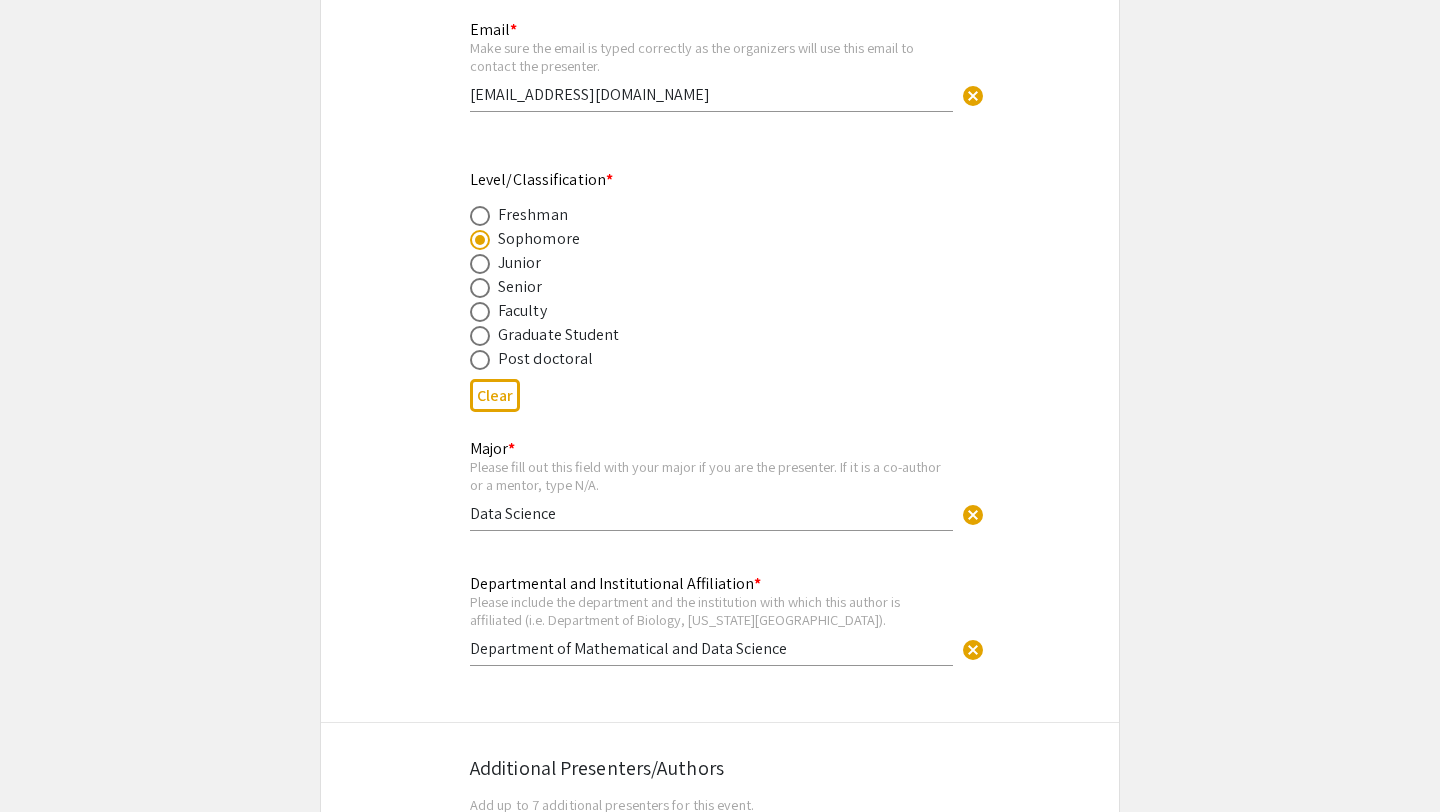 click on "Department of Mathematical and Data Science" at bounding box center (711, 648) 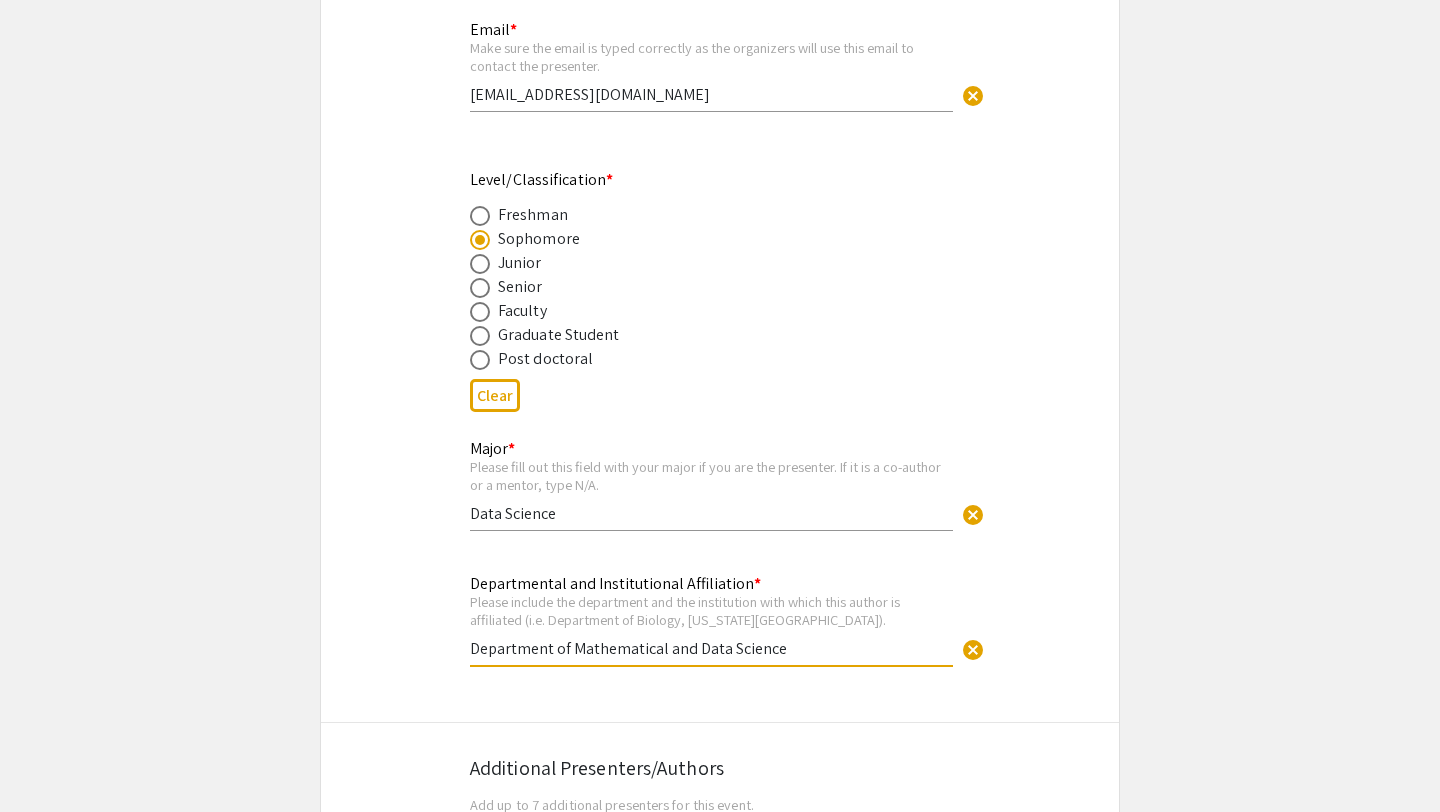 click on "Department of Mathematical and Data Science" at bounding box center (711, 648) 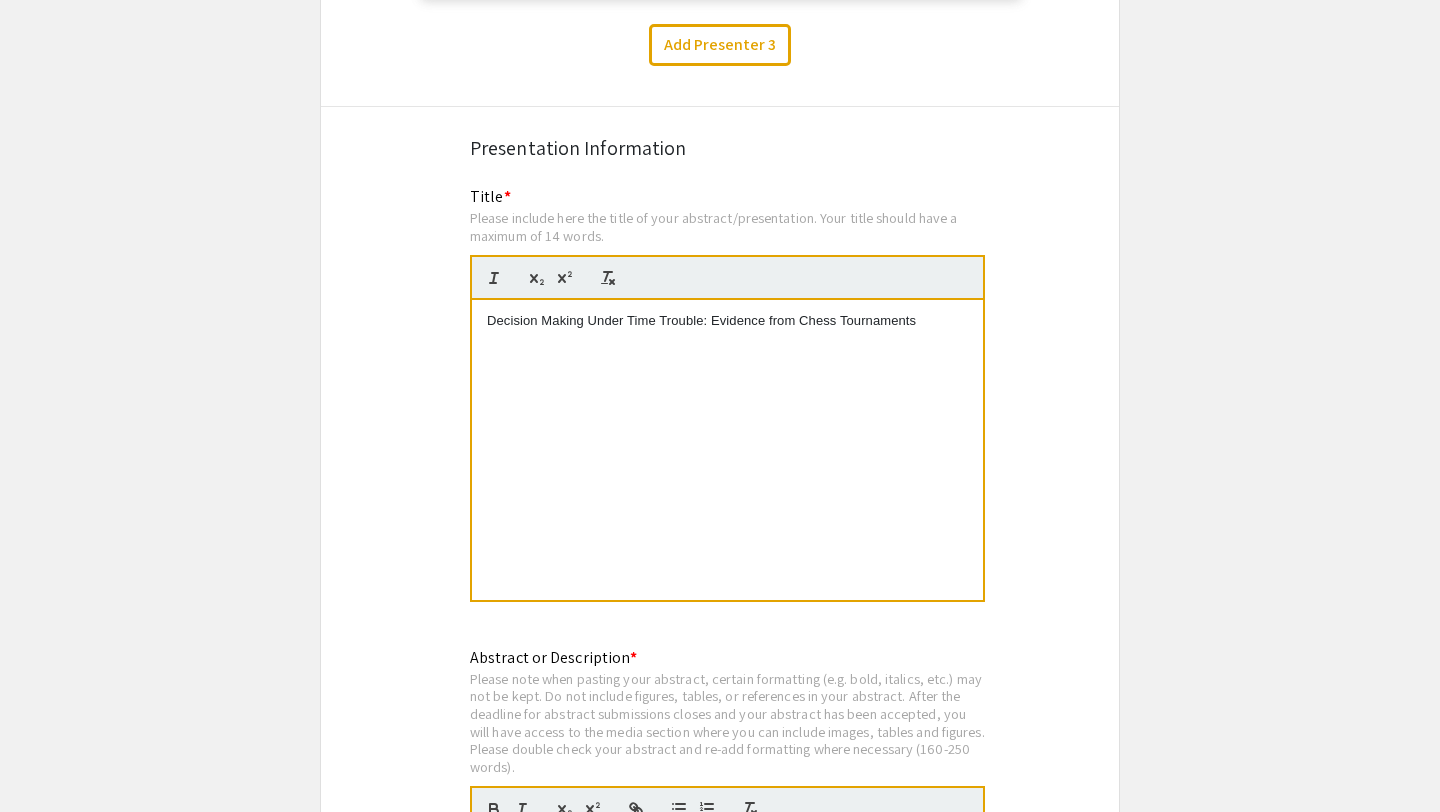 scroll, scrollTop: 2918, scrollLeft: 0, axis: vertical 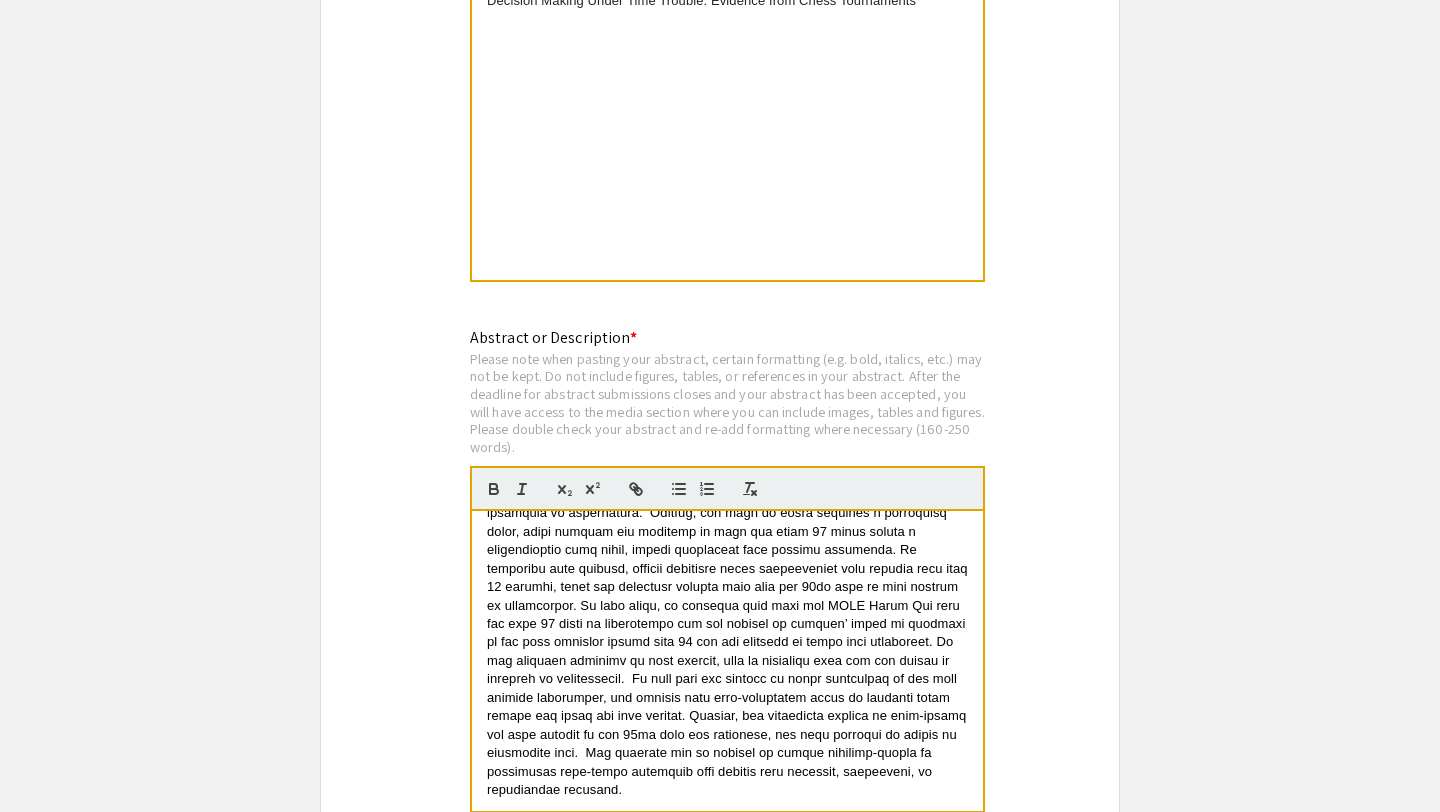 click on "Symposium Presentation Submission 18th Annual Summer Undergraduate Research Symposium!  Before you start filling out this form, review the instructions at  <https://undergraduateresearch.wvu.edu/symposia/how-to-submit>.  Submit one form per presentation. In the “Presenters/Authors Information” section of this form, FIRST include the name, email, and information of the person who will be actually presenting the work. This is the person to whom all communication from the symposium organizers will be directed. As you add presenters/authors 2, 3, 4, and so on, subsequent blocks will show up for you to include the name and information of co-author(s) and mentor(s).   Presenters/Authors Information  First Name * Matthew cancel This field is required. Last Name * Riordan cancel This field is required. Email * Make sure the email is typed correctly as the organizers will use this email to contact the presenter. mr00110@mix.wvu.edu cancel This field is required. Level/Classification *   Freshman   Sophomore   *" 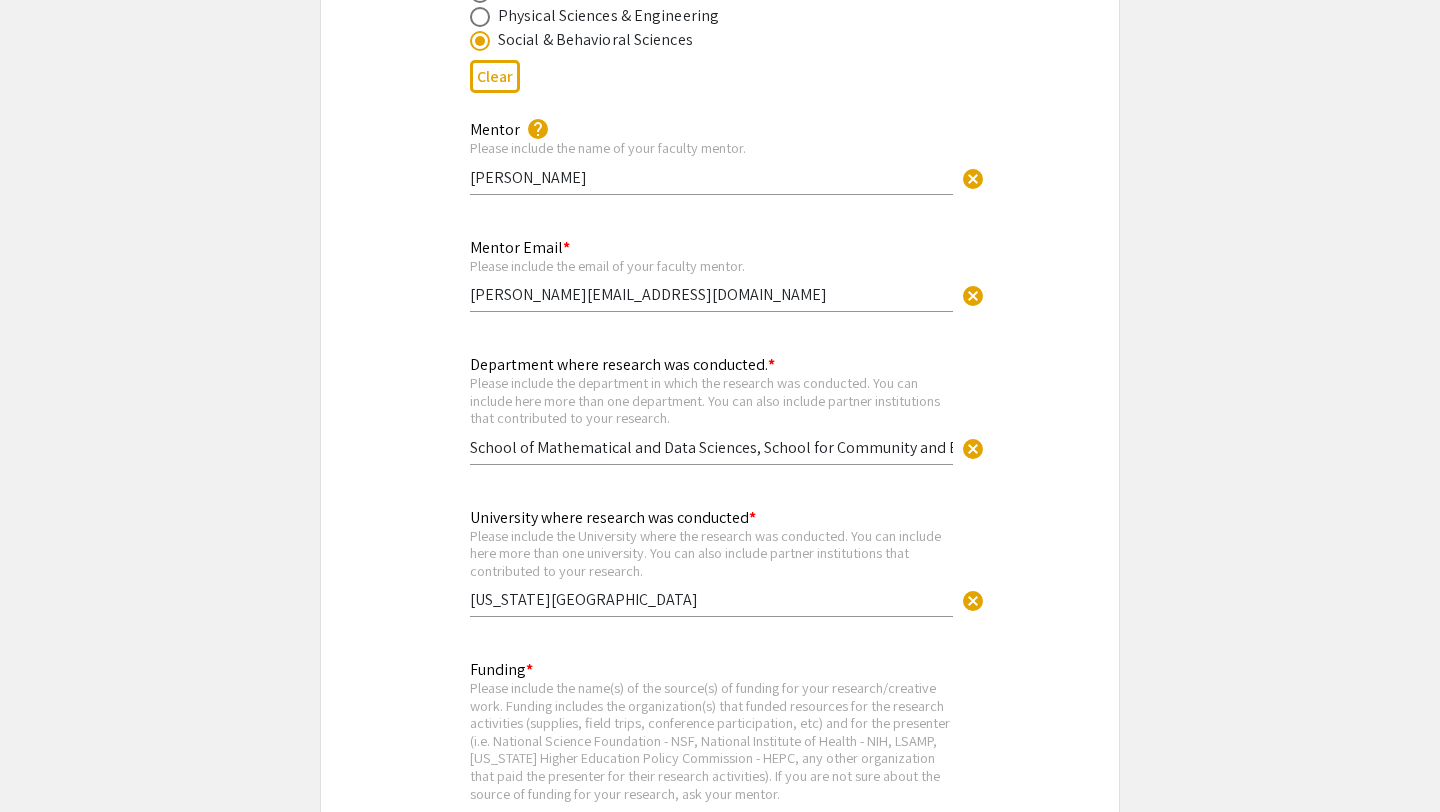 scroll, scrollTop: 3943, scrollLeft: 0, axis: vertical 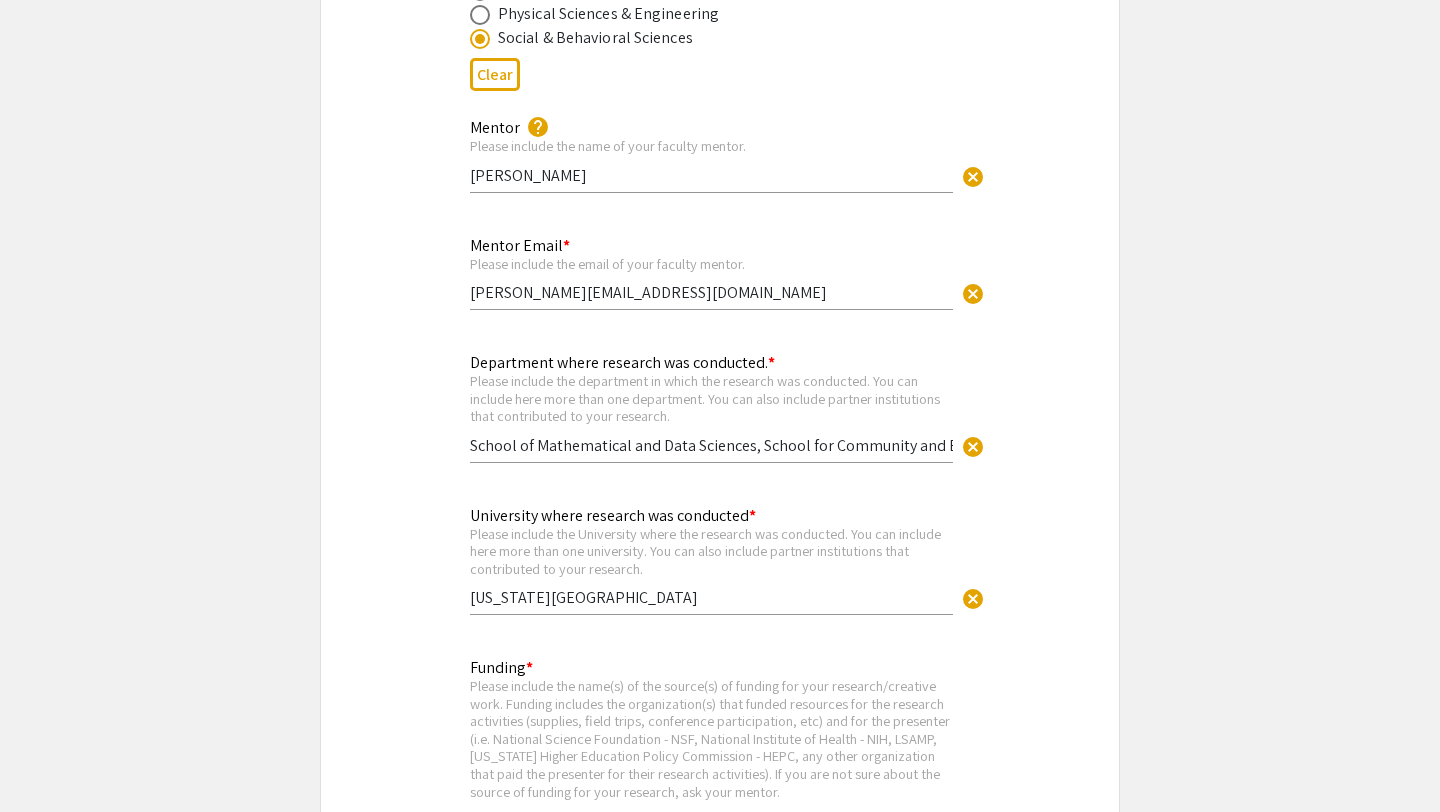 click on "University where research was conducted * Please include the University where the research was conducted. You can include here more than one university. You can also include partner institutions that contributed to your research. West Virginia University cancel This field is required." 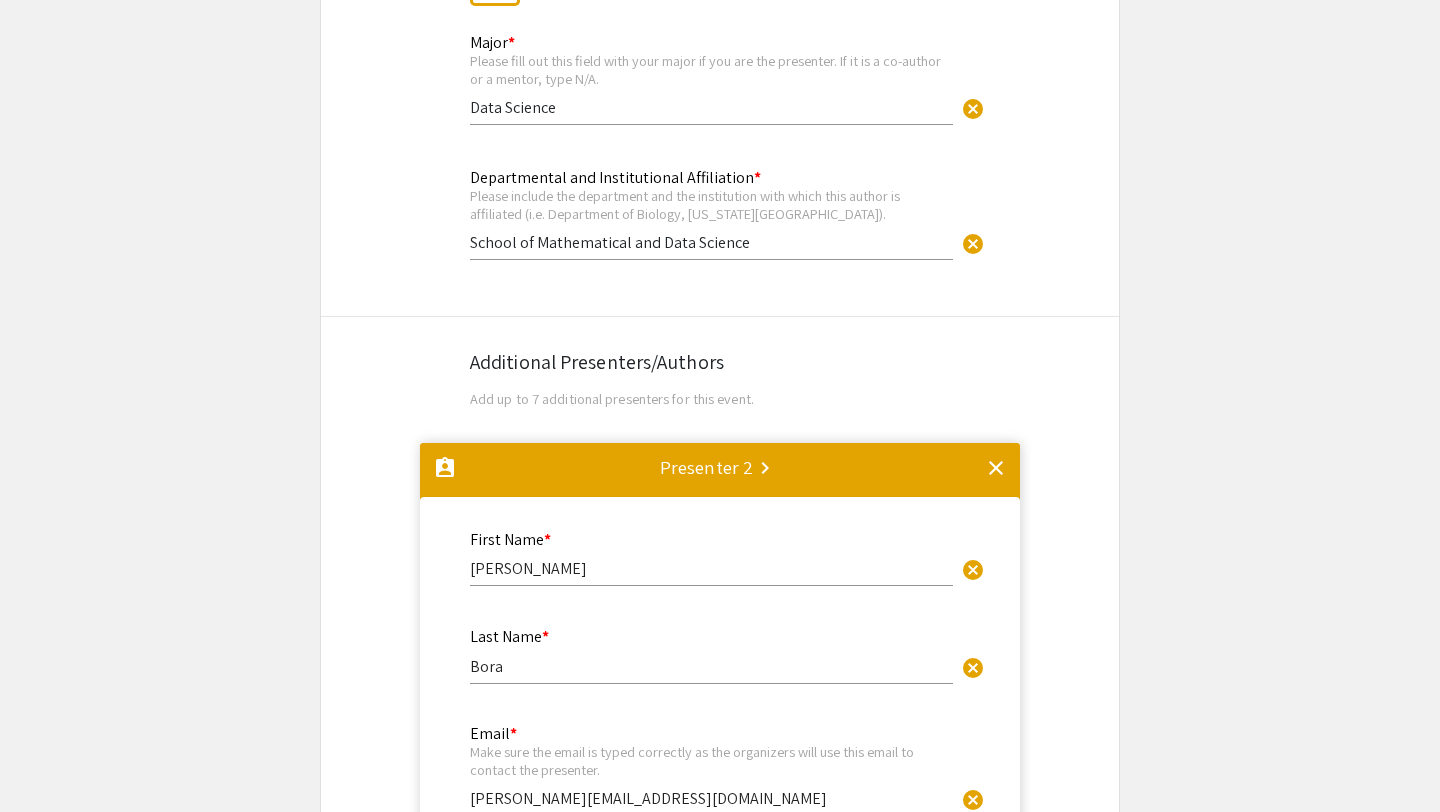 scroll, scrollTop: 1204, scrollLeft: 0, axis: vertical 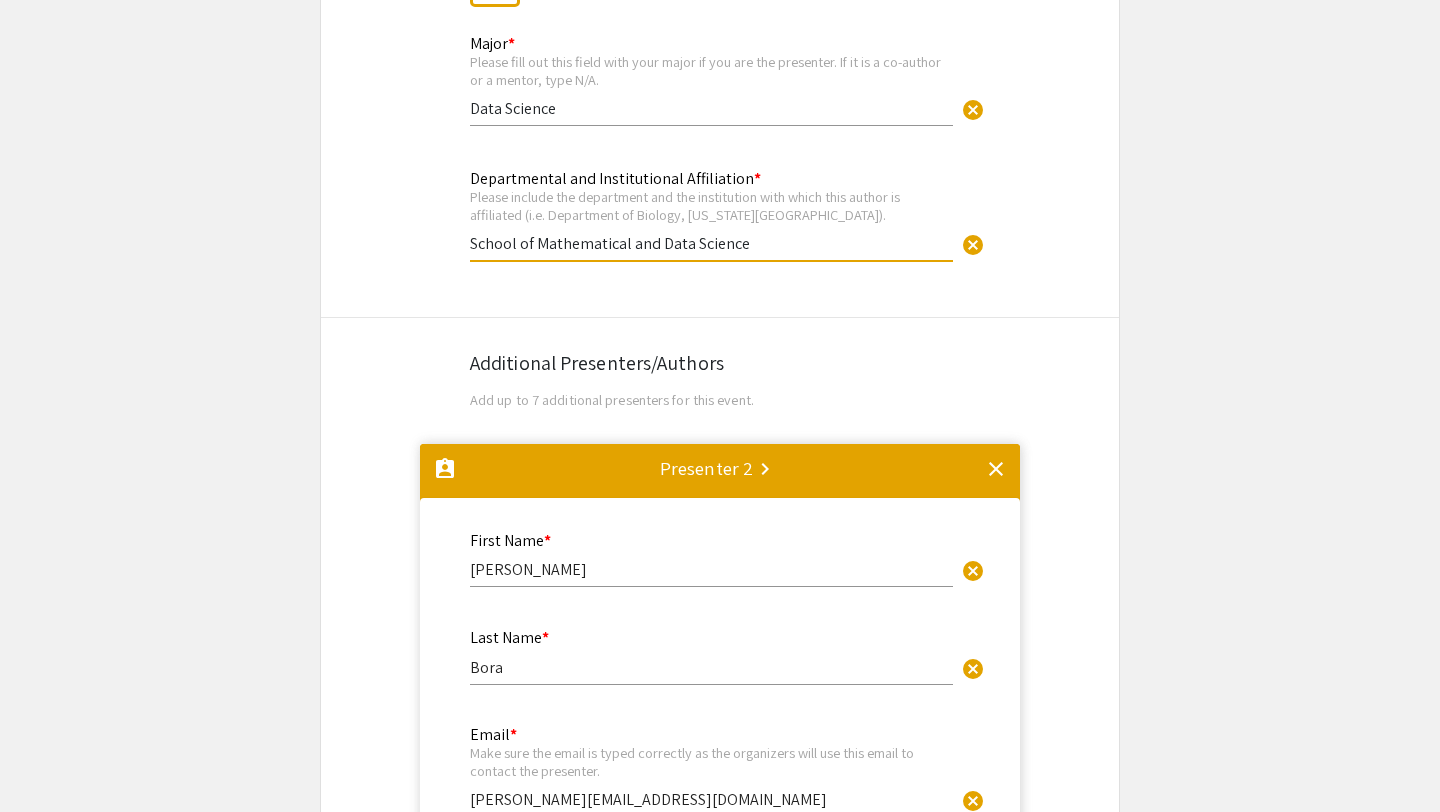click on "School of Mathematical and Data Science" at bounding box center [711, 243] 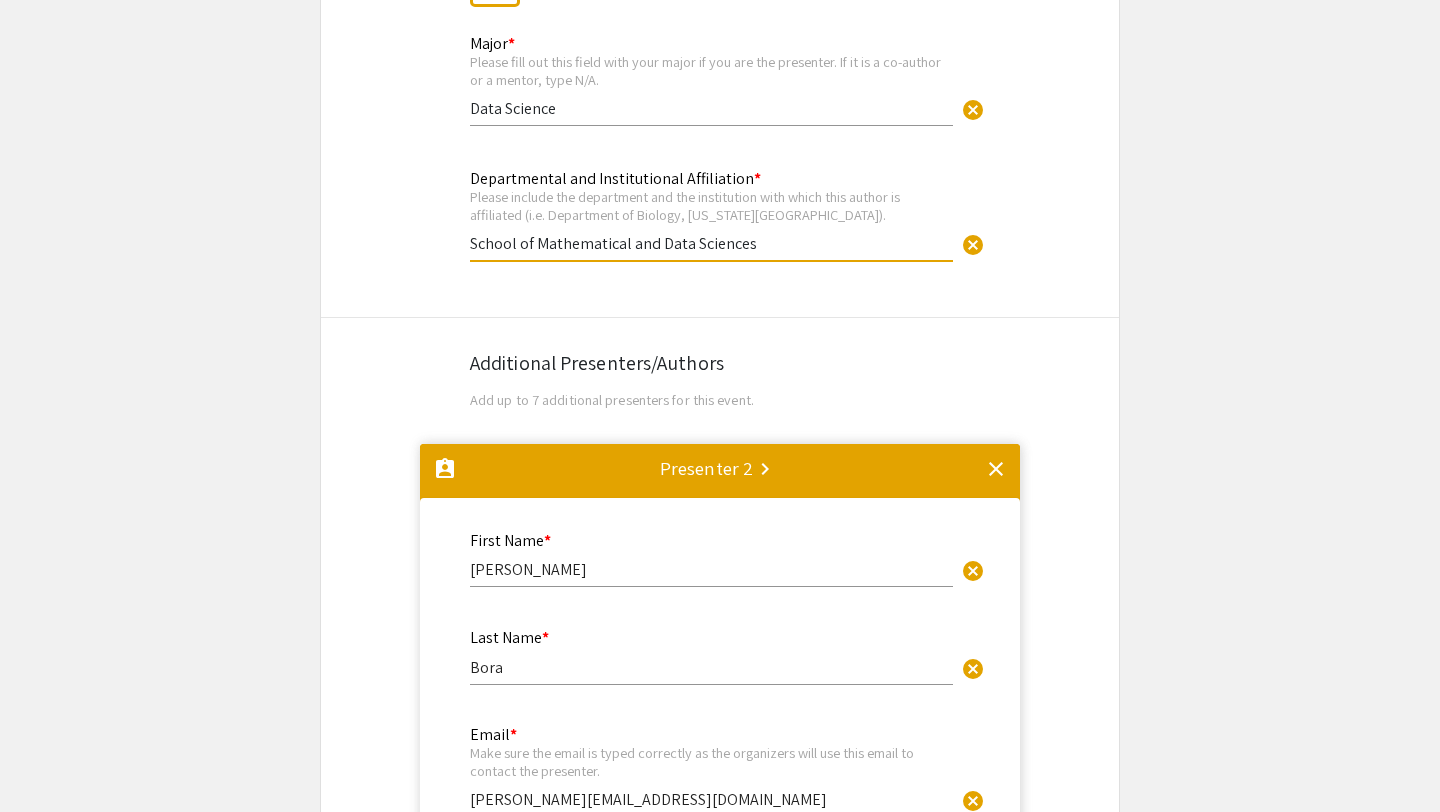type on "School of Mathematical and Data Sciences" 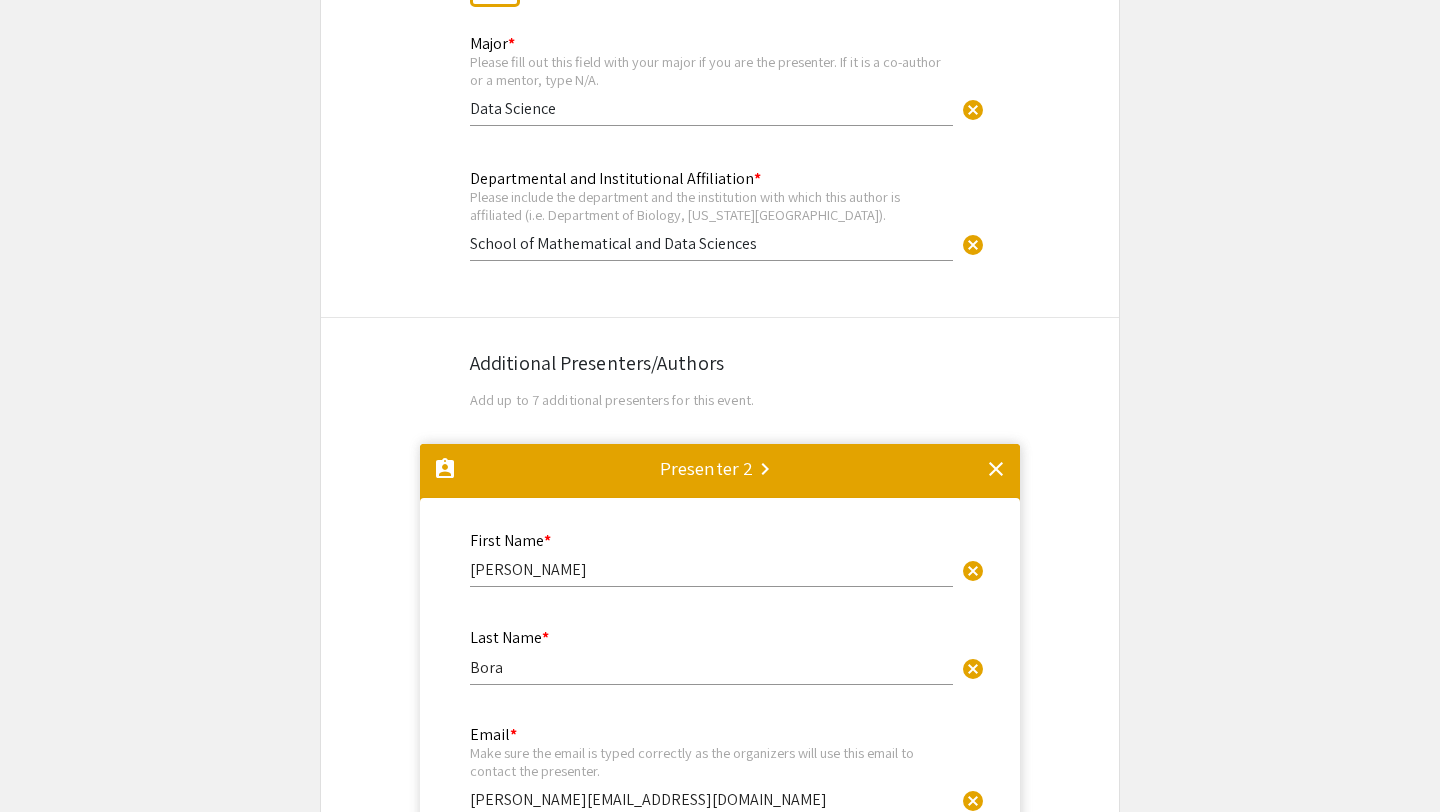 click on "Symposium Presentation Submission 18th Annual Summer Undergraduate Research Symposium!  Before you start filling out this form, review the instructions at  <https://undergraduateresearch.wvu.edu/symposia/how-to-submit>.  Submit one form per presentation. In the “Presenters/Authors Information” section of this form, FIRST include the name, email, and information of the person who will be actually presenting the work. This is the person to whom all communication from the symposium organizers will be directed. As you add presenters/authors 2, 3, 4, and so on, subsequent blocks will show up for you to include the name and information of co-author(s) and mentor(s).   Presenters/Authors Information  First Name * Matthew cancel This field is required. Last Name * Riordan cancel This field is required. Email * Make sure the email is typed correctly as the organizers will use this email to contact the presenter. mr00110@mix.wvu.edu cancel This field is required. Level/Classification *   Freshman   Sophomore   *" 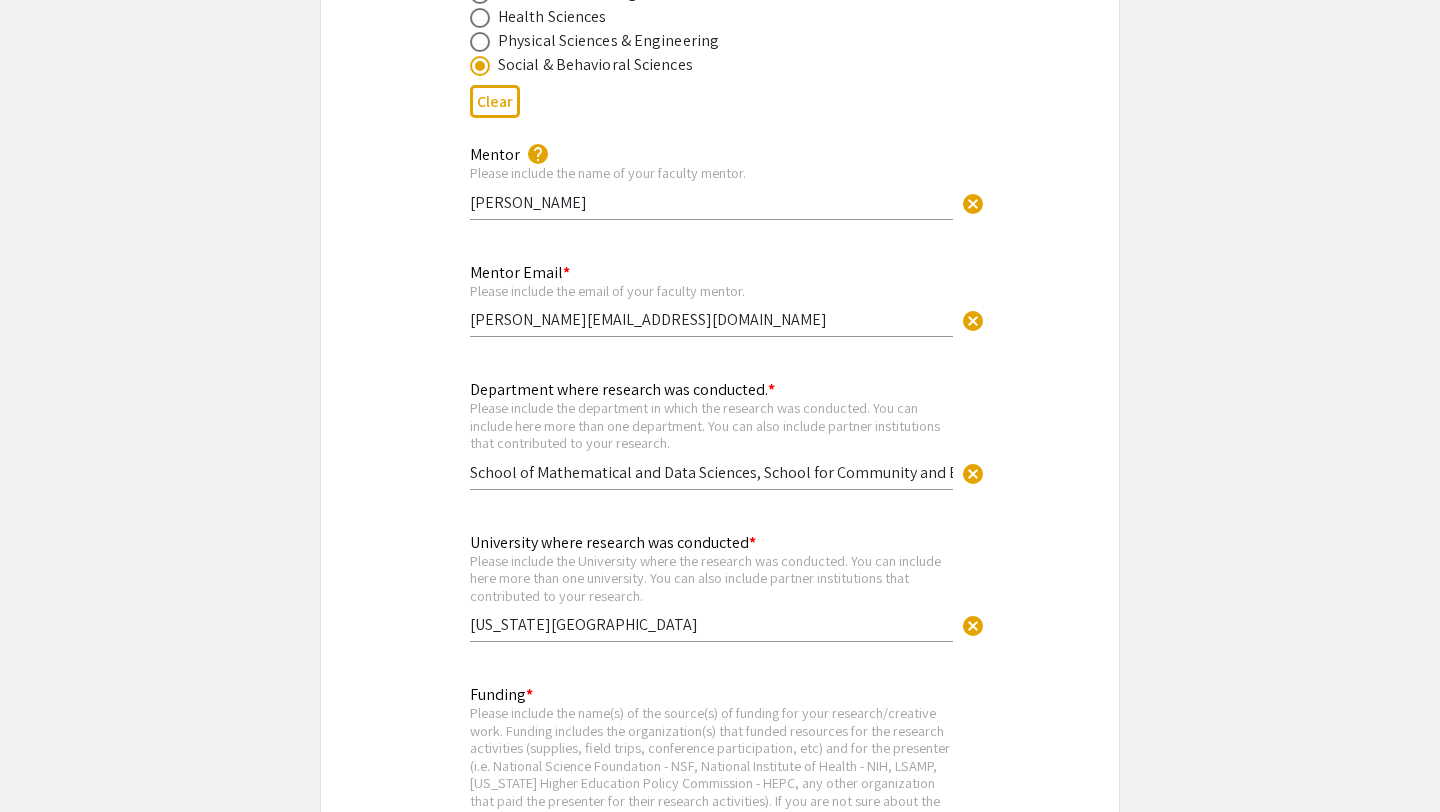 scroll, scrollTop: 3909, scrollLeft: 0, axis: vertical 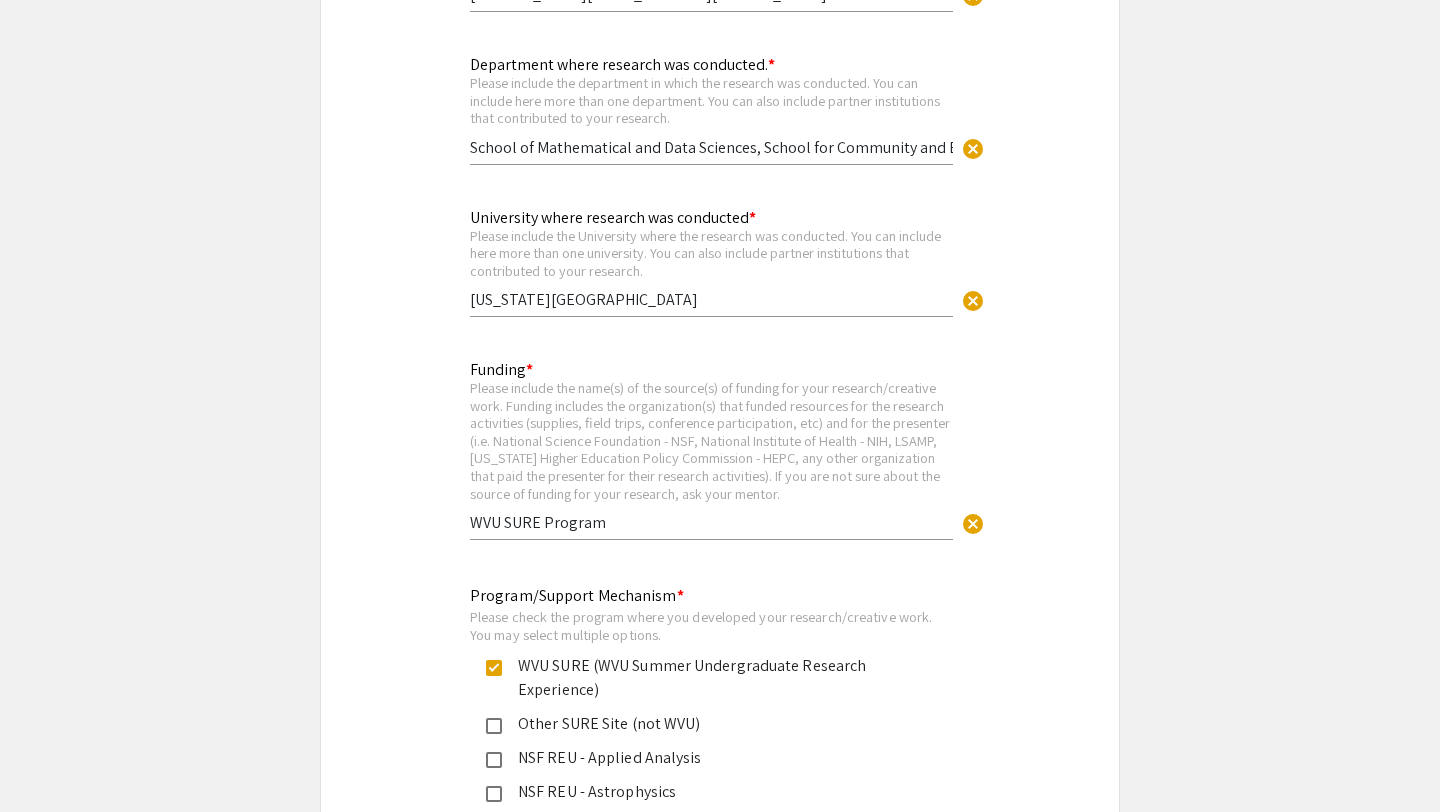 click on "WVU SURE Program" at bounding box center [711, 522] 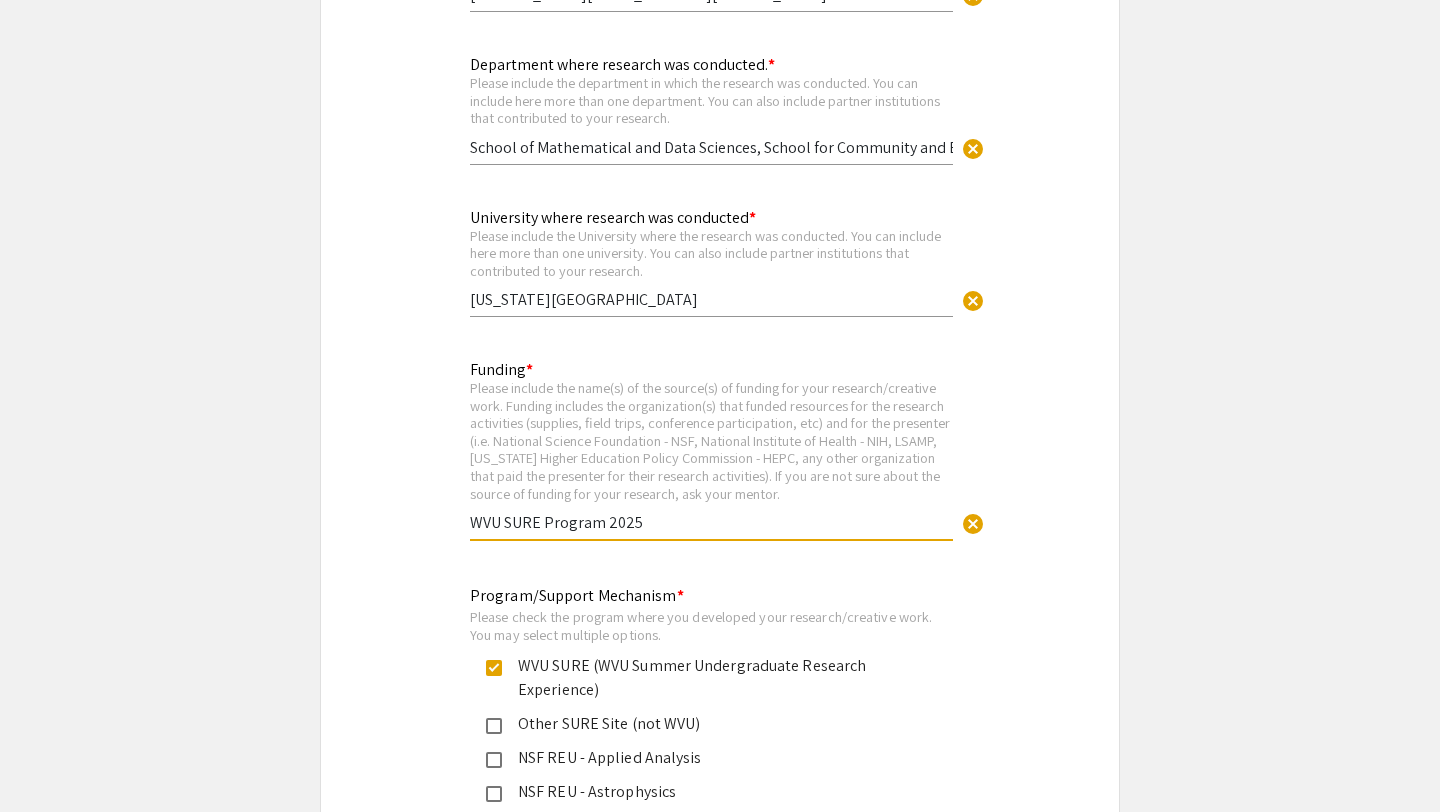 type on "WVU SURE Program 2025" 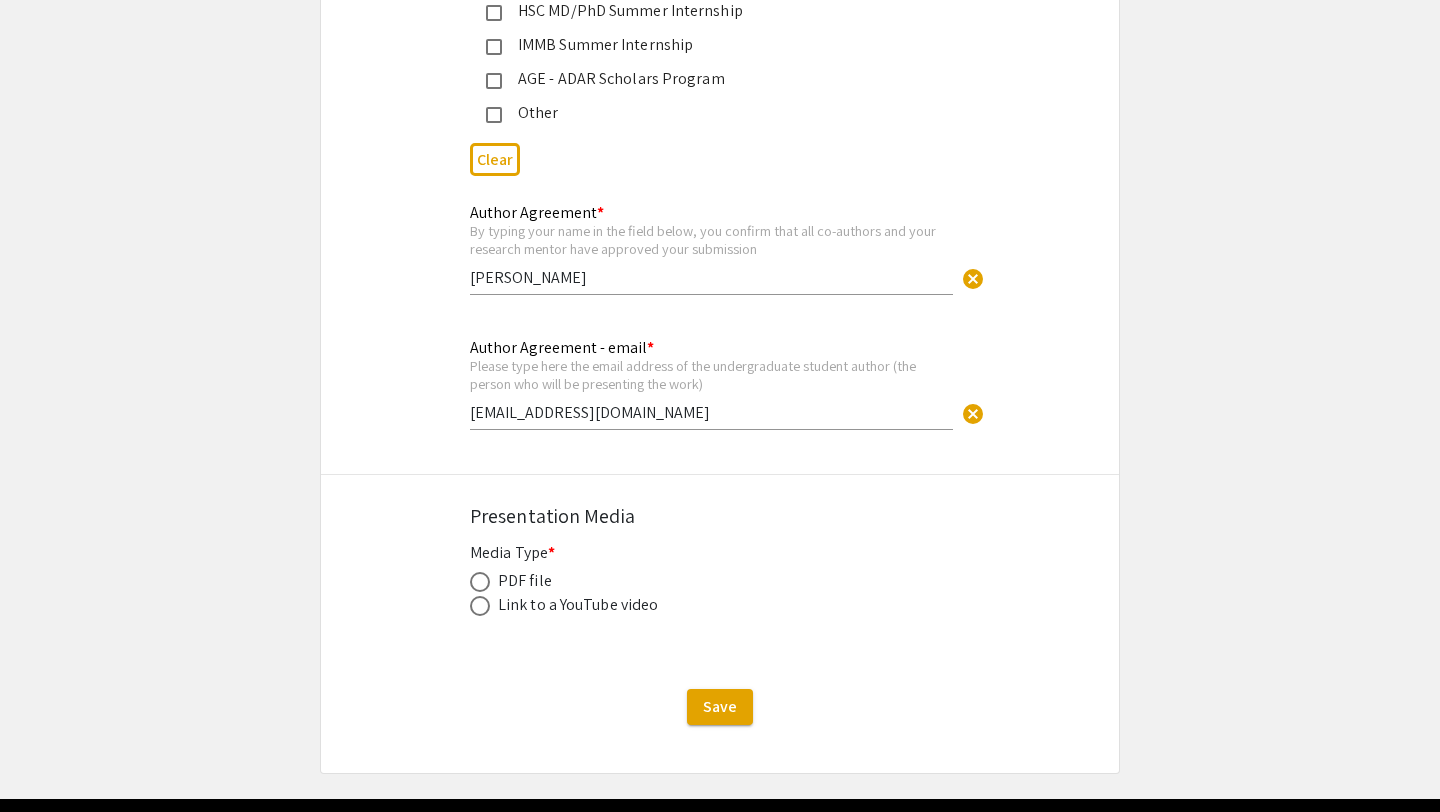 scroll, scrollTop: 5377, scrollLeft: 0, axis: vertical 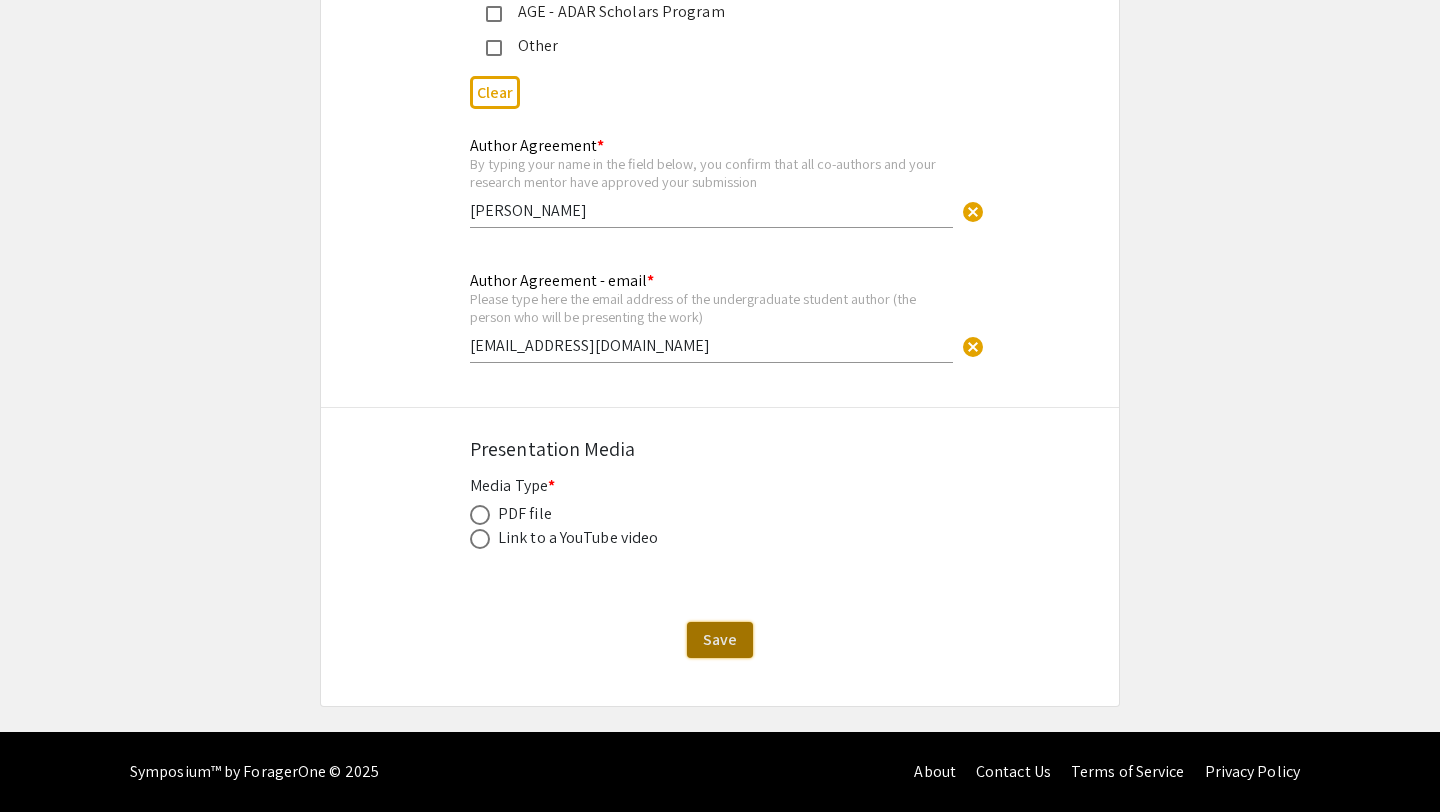 click on "Save" 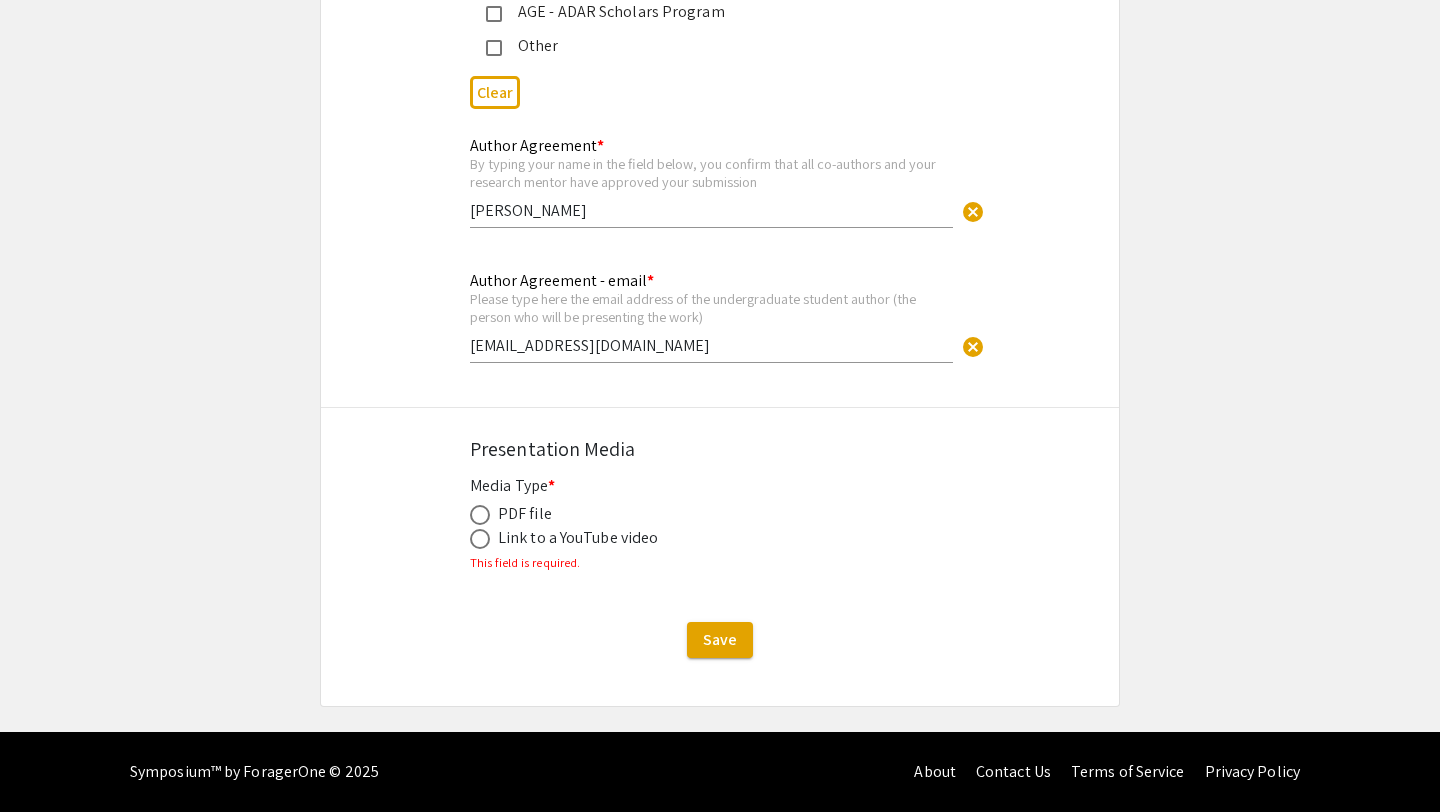 click at bounding box center (480, 515) 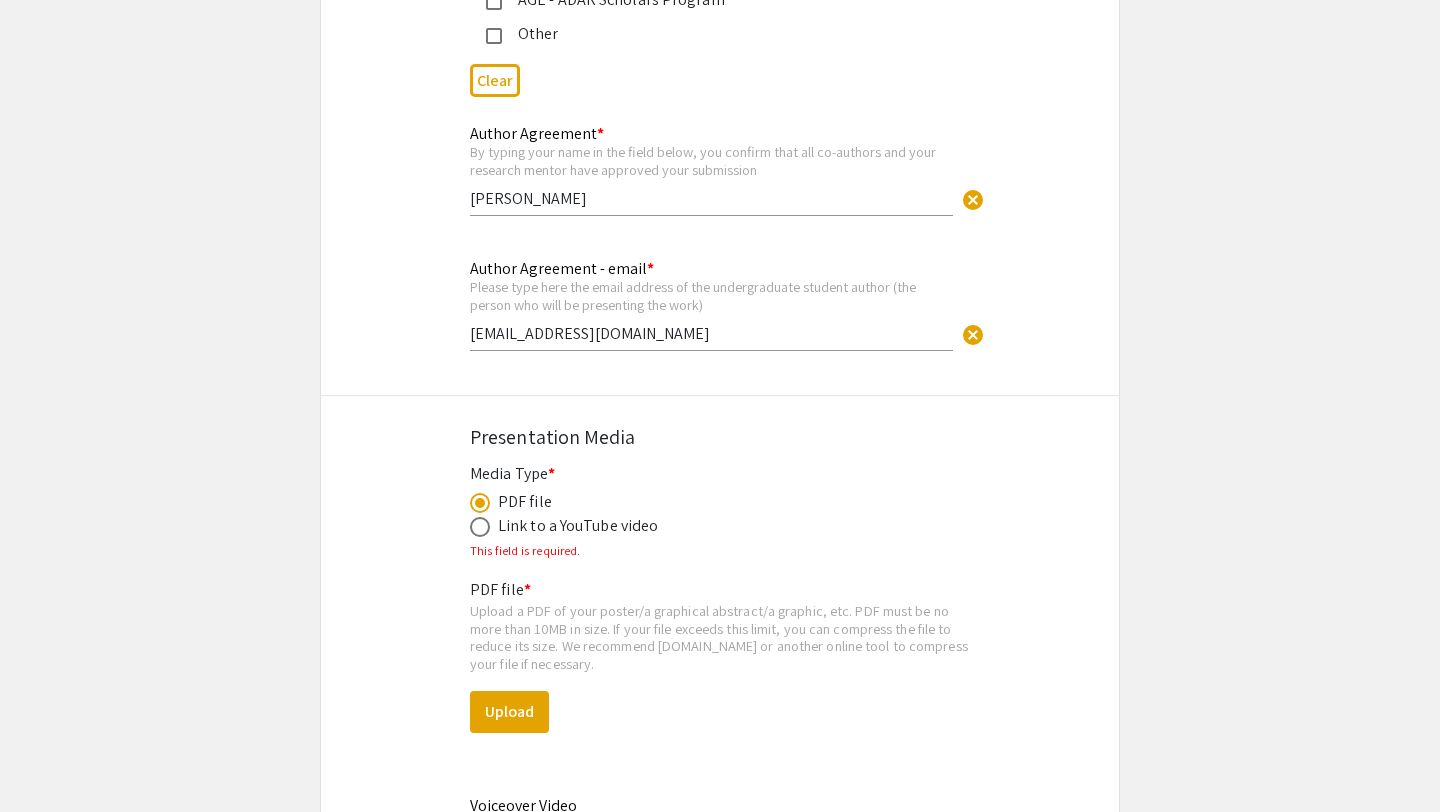 click at bounding box center [480, 503] 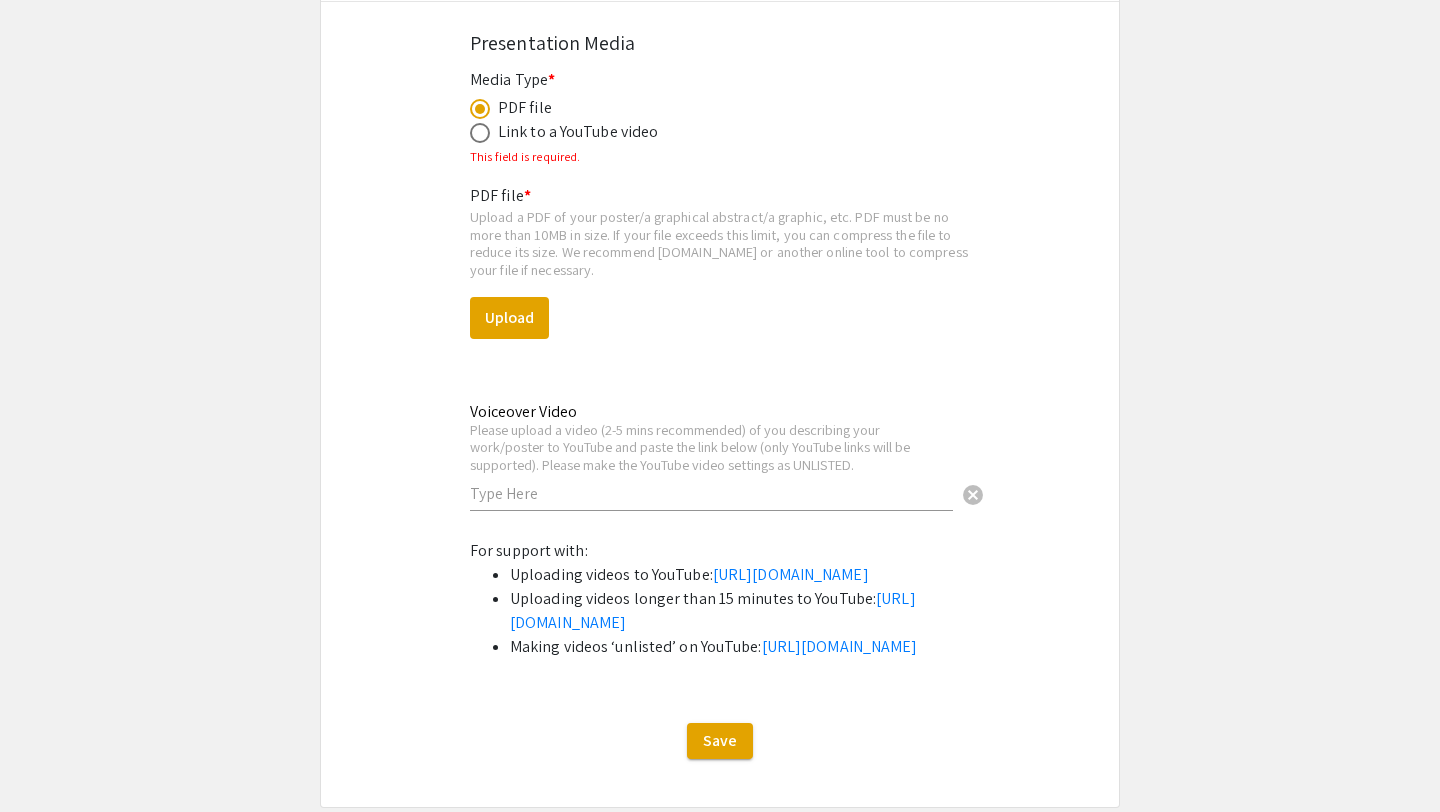 scroll, scrollTop: 5772, scrollLeft: 0, axis: vertical 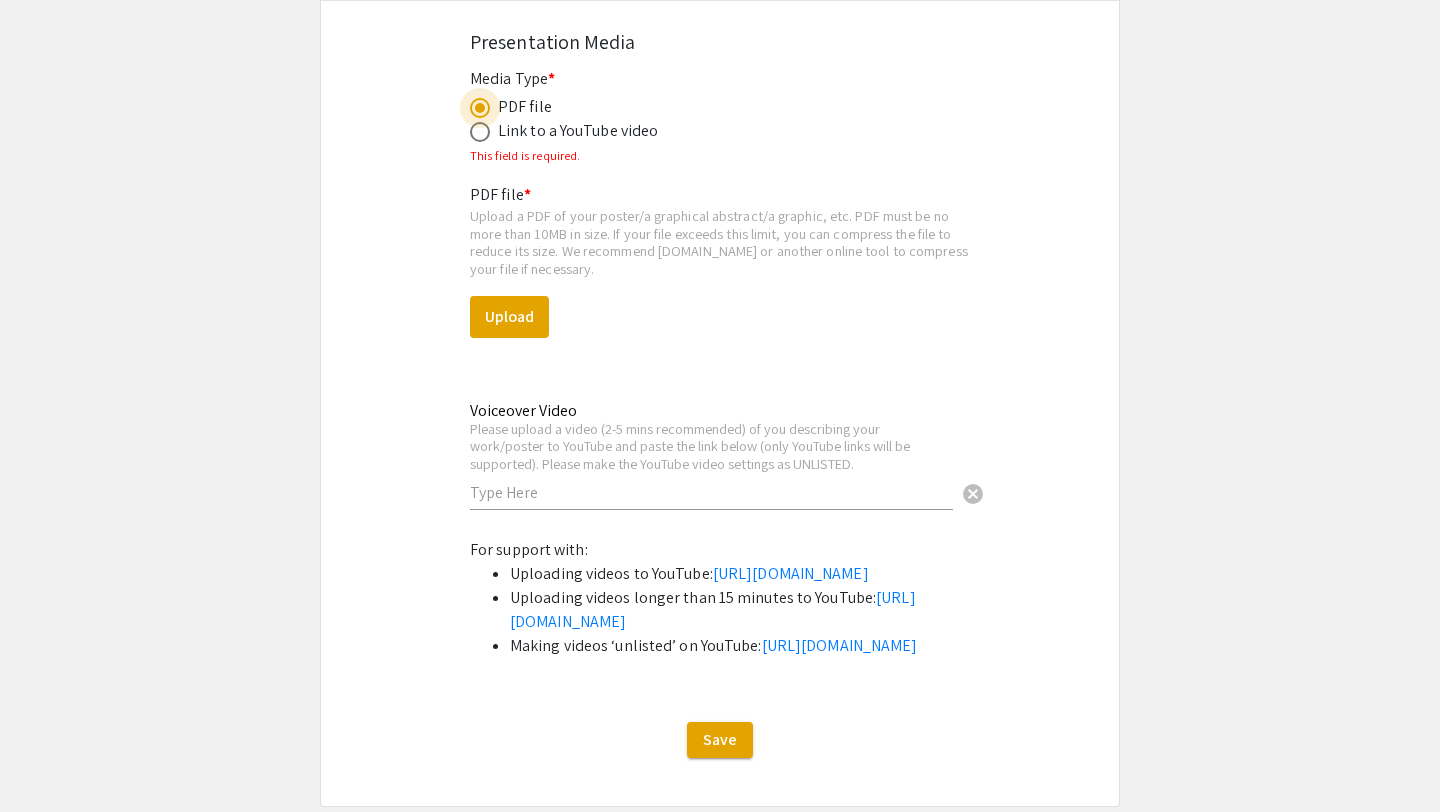 click at bounding box center [480, 108] 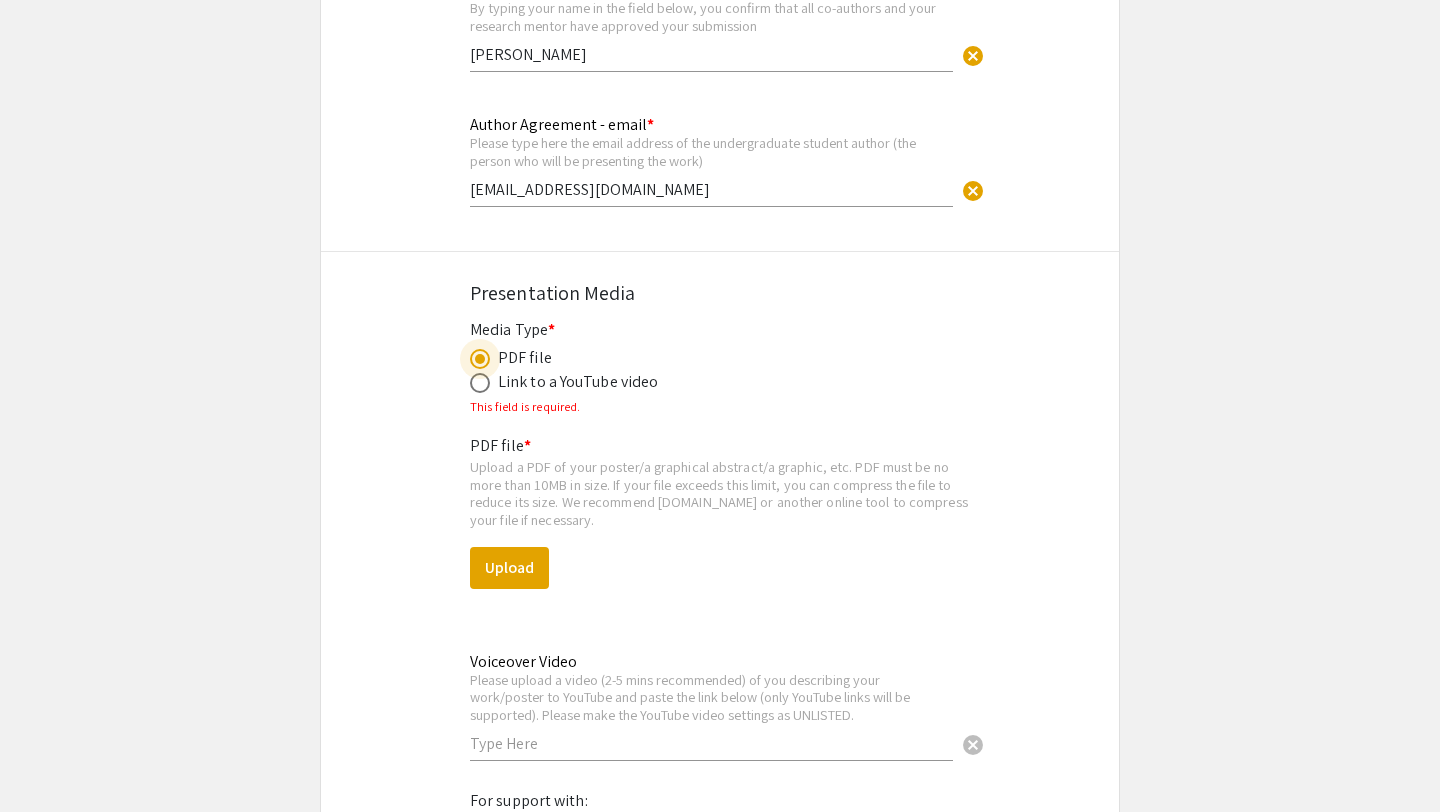 scroll, scrollTop: 5517, scrollLeft: 0, axis: vertical 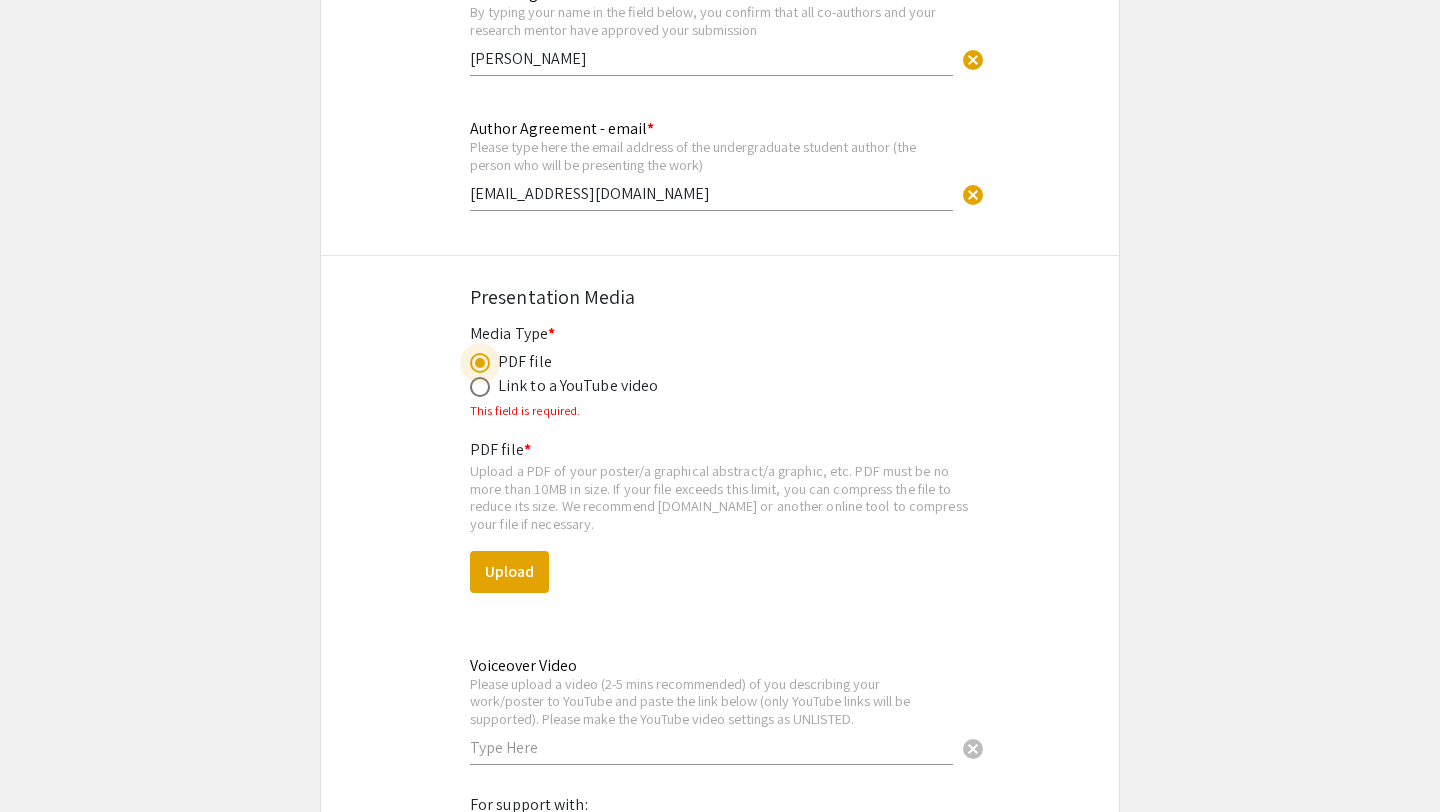 click on "This field is required." 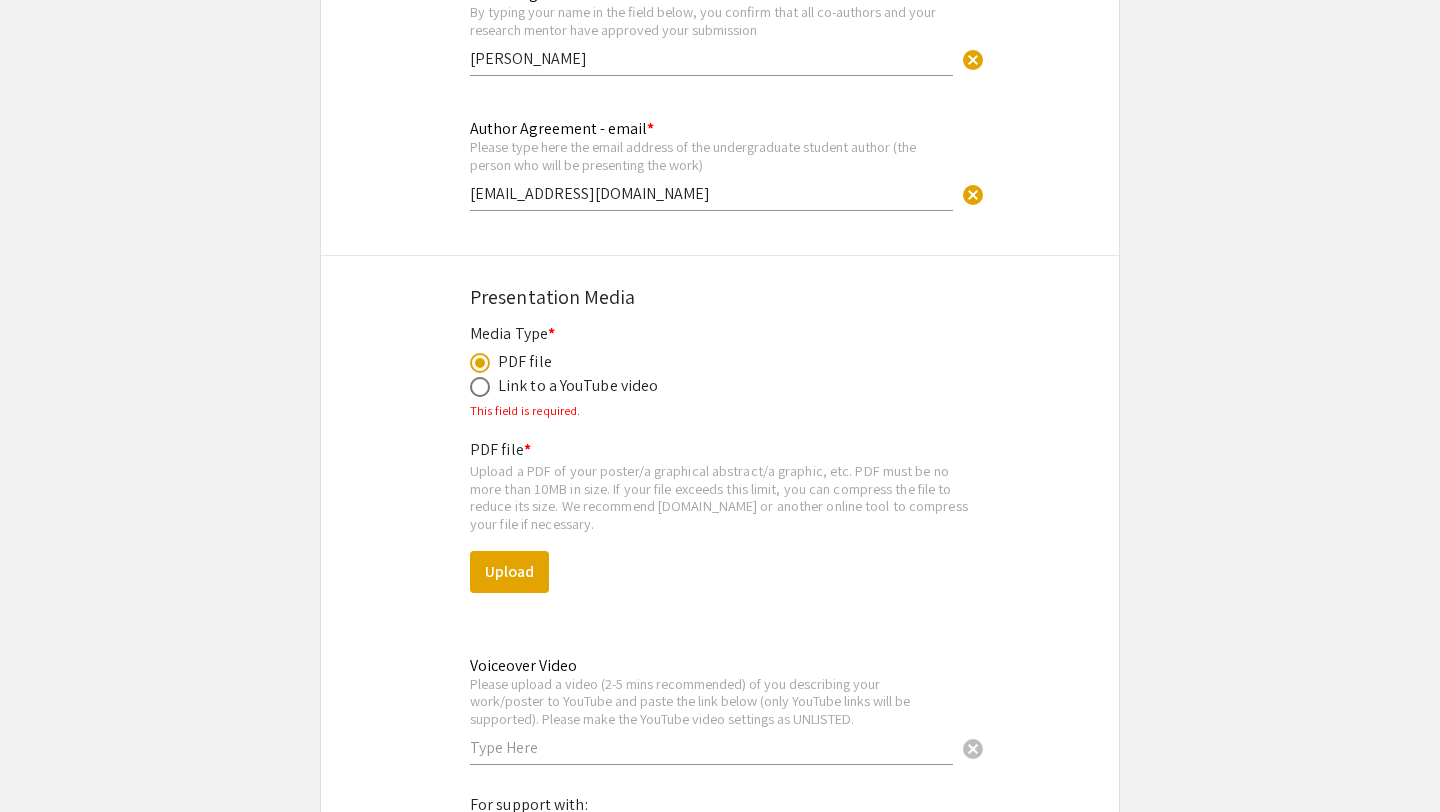 click on "Symposium Presentation Submission 18th Annual Summer Undergraduate Research Symposium!  Before you start filling out this form, review the instructions at  <https://undergraduateresearch.wvu.edu/symposia/how-to-submit>.  Submit one form per presentation. In the “Presenters/Authors Information” section of this form, FIRST include the name, email, and information of the person who will be actually presenting the work. This is the person to whom all communication from the symposium organizers will be directed. As you add presenters/authors 2, 3, 4, and so on, subsequent blocks will show up for you to include the name and information of co-author(s) and mentor(s).   Presenters/Authors Information  First Name * Matthew cancel This field is required. Last Name * Riordan cancel This field is required. Email * Make sure the email is typed correctly as the organizers will use this email to contact the presenter. mr00110@mix.wvu.edu cancel This field is required. Level/Classification *   Freshman   Sophomore   *" 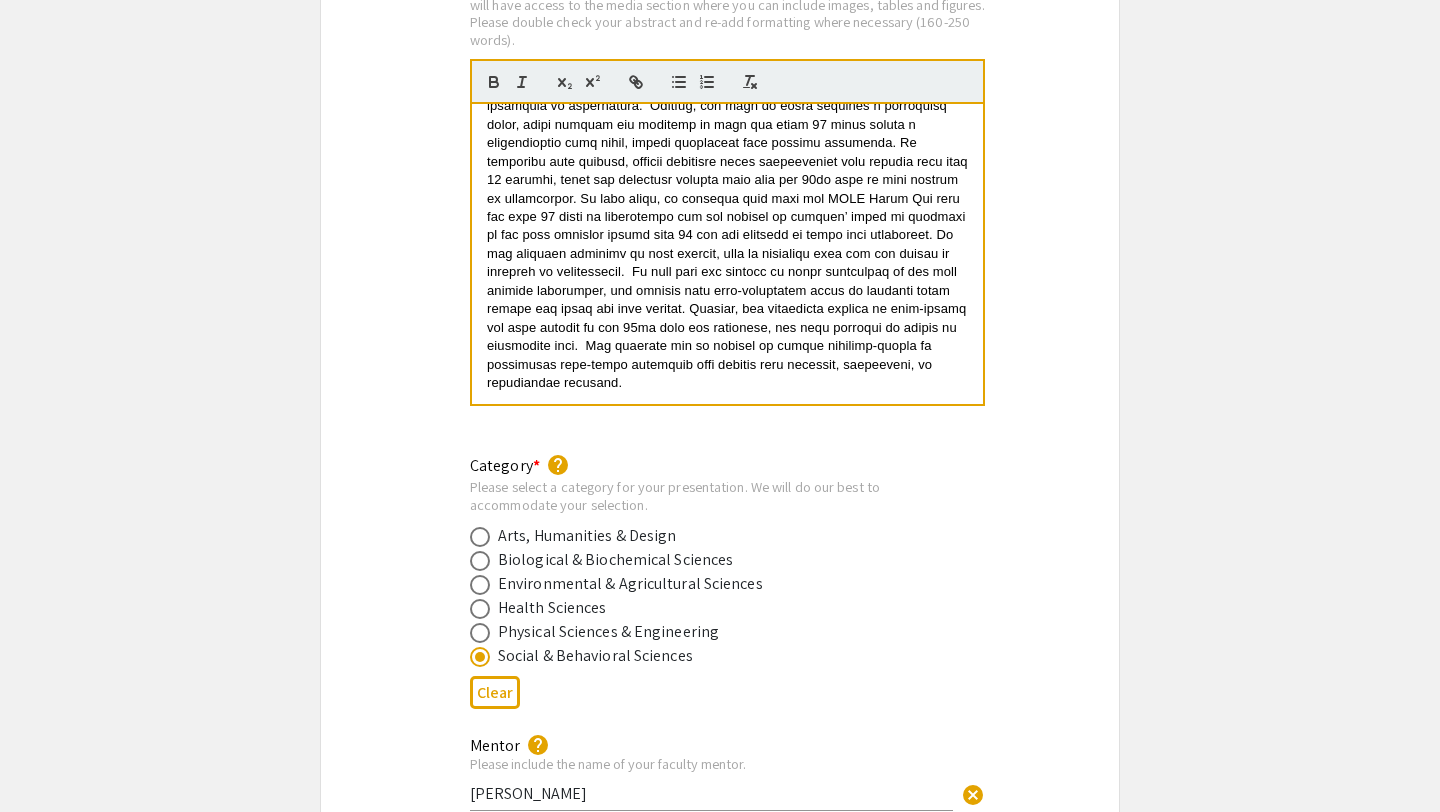 scroll, scrollTop: 3260, scrollLeft: 0, axis: vertical 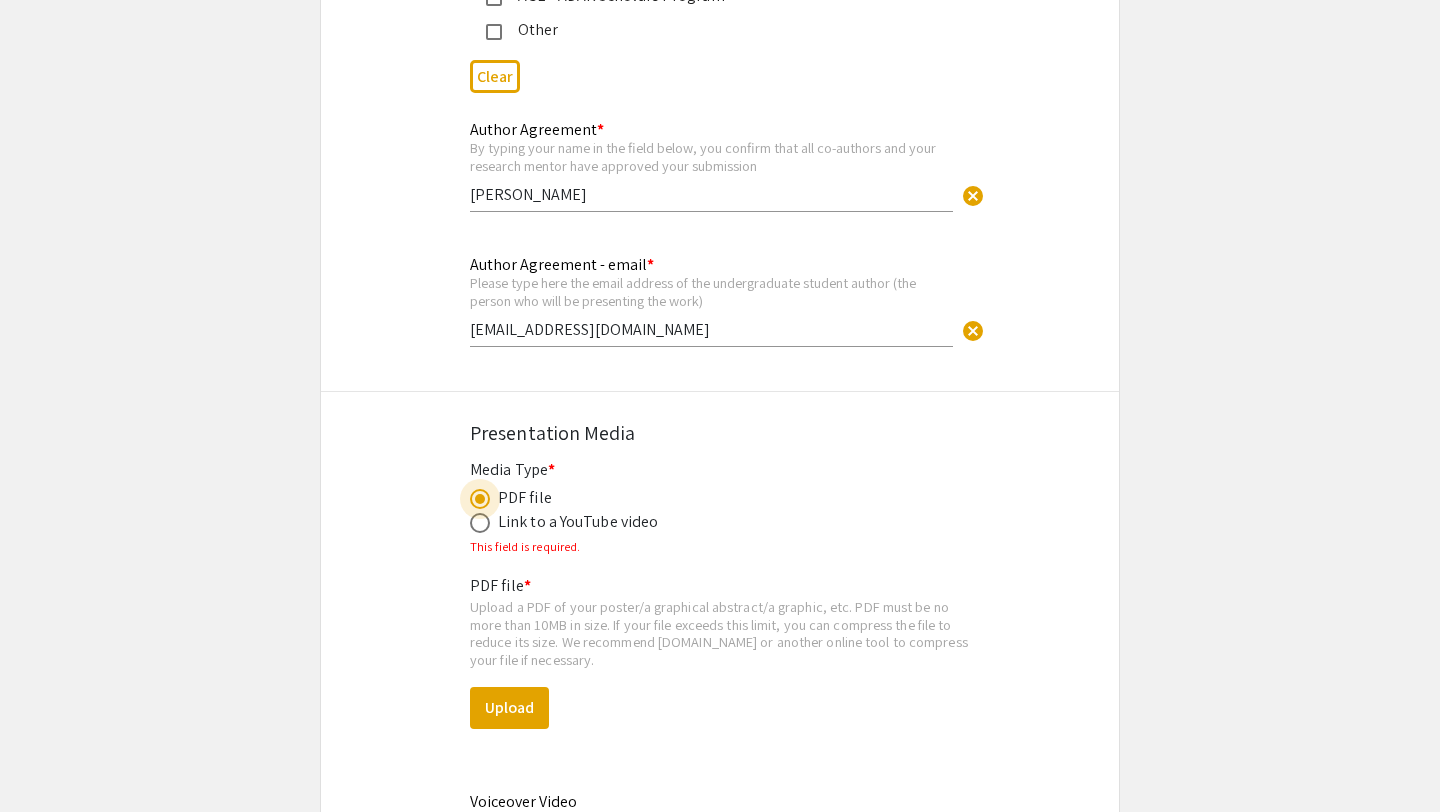click at bounding box center (480, 499) 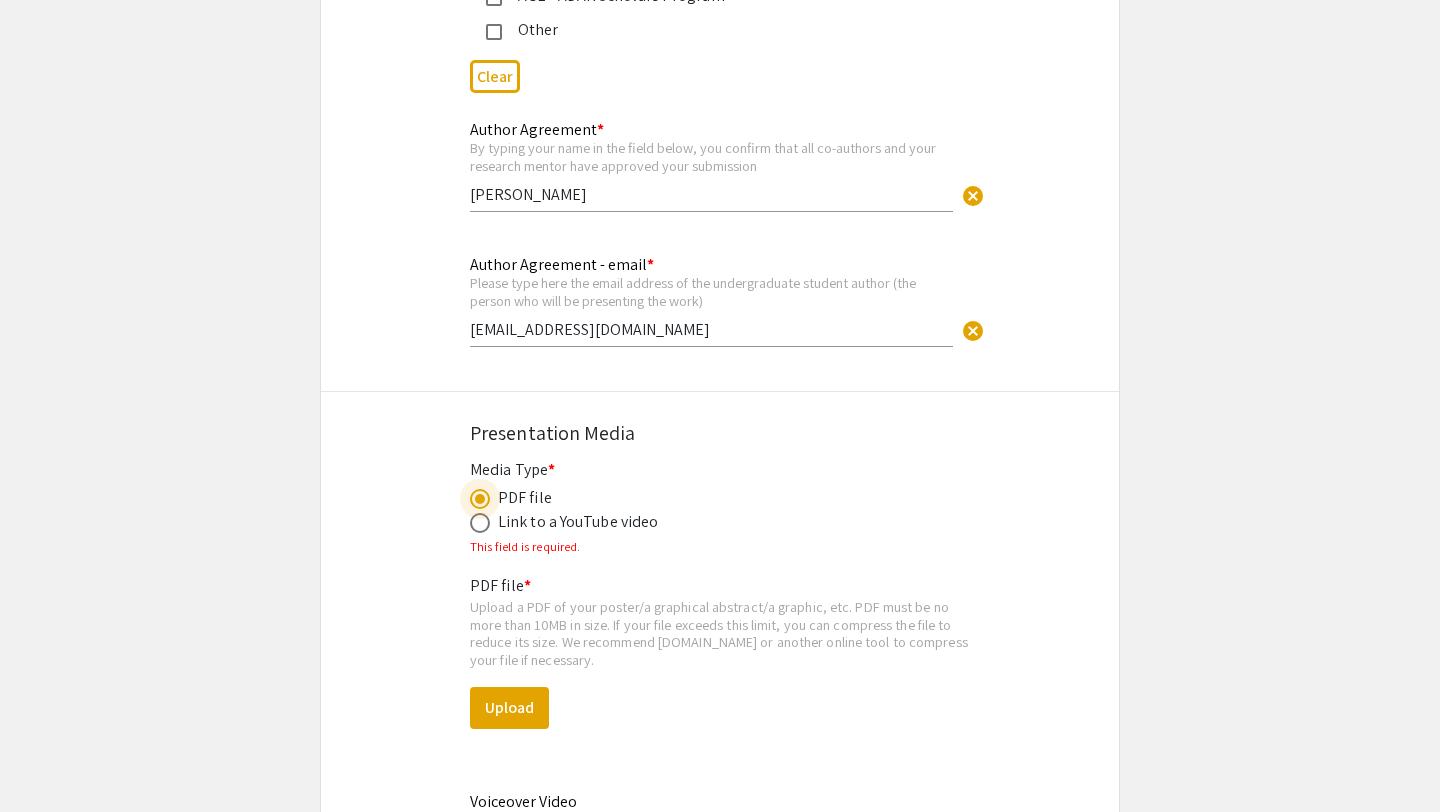 click at bounding box center (480, 523) 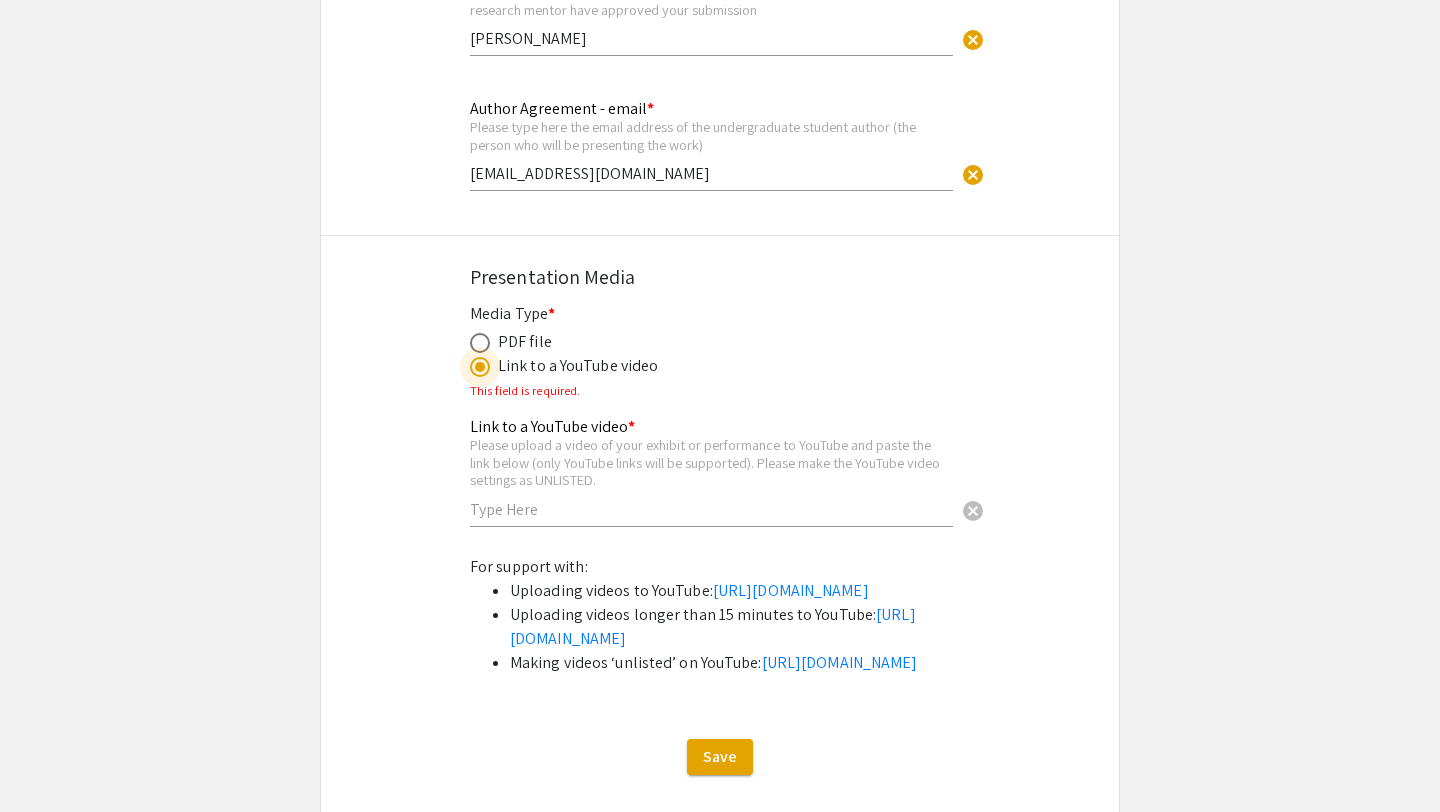 scroll, scrollTop: 5509, scrollLeft: 0, axis: vertical 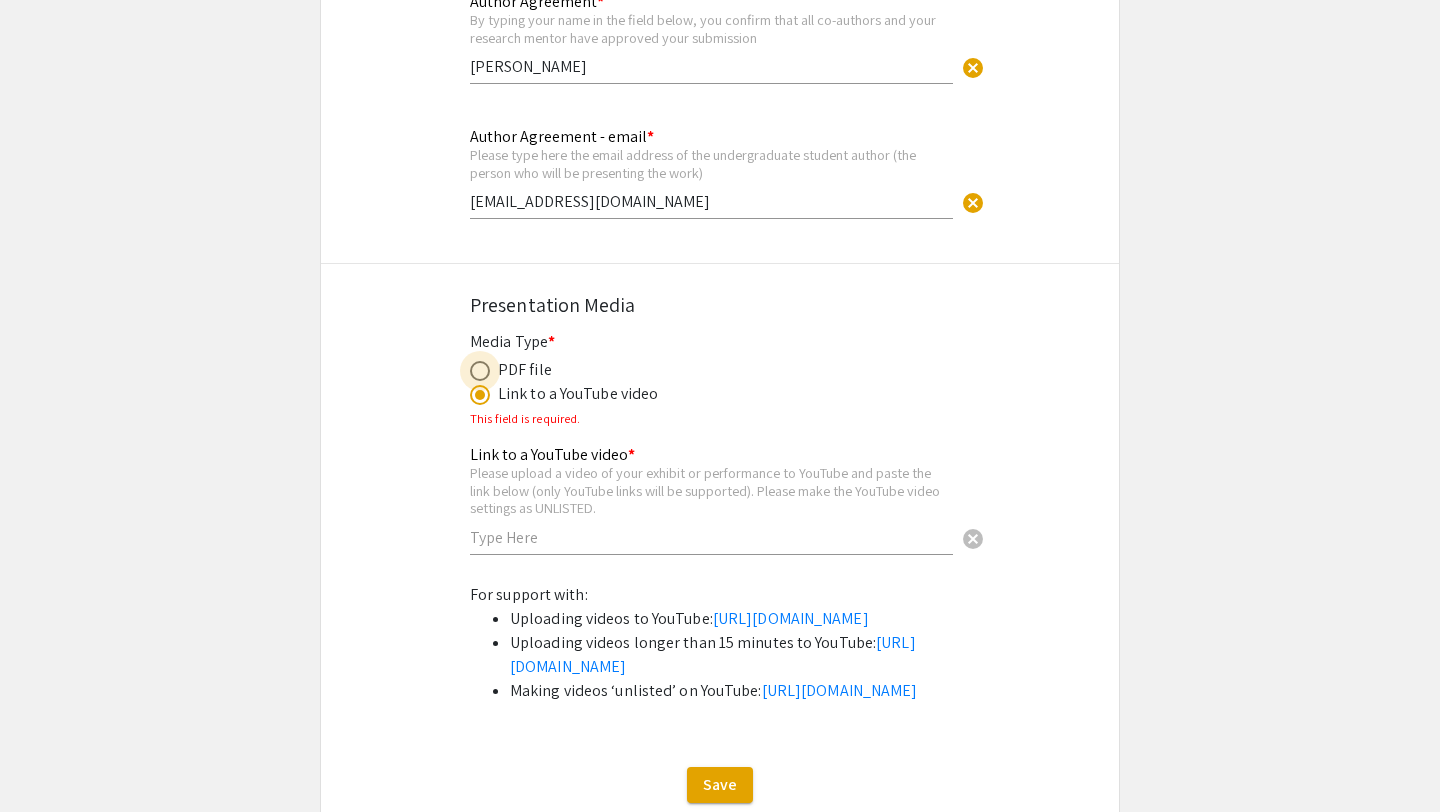 click at bounding box center (480, 371) 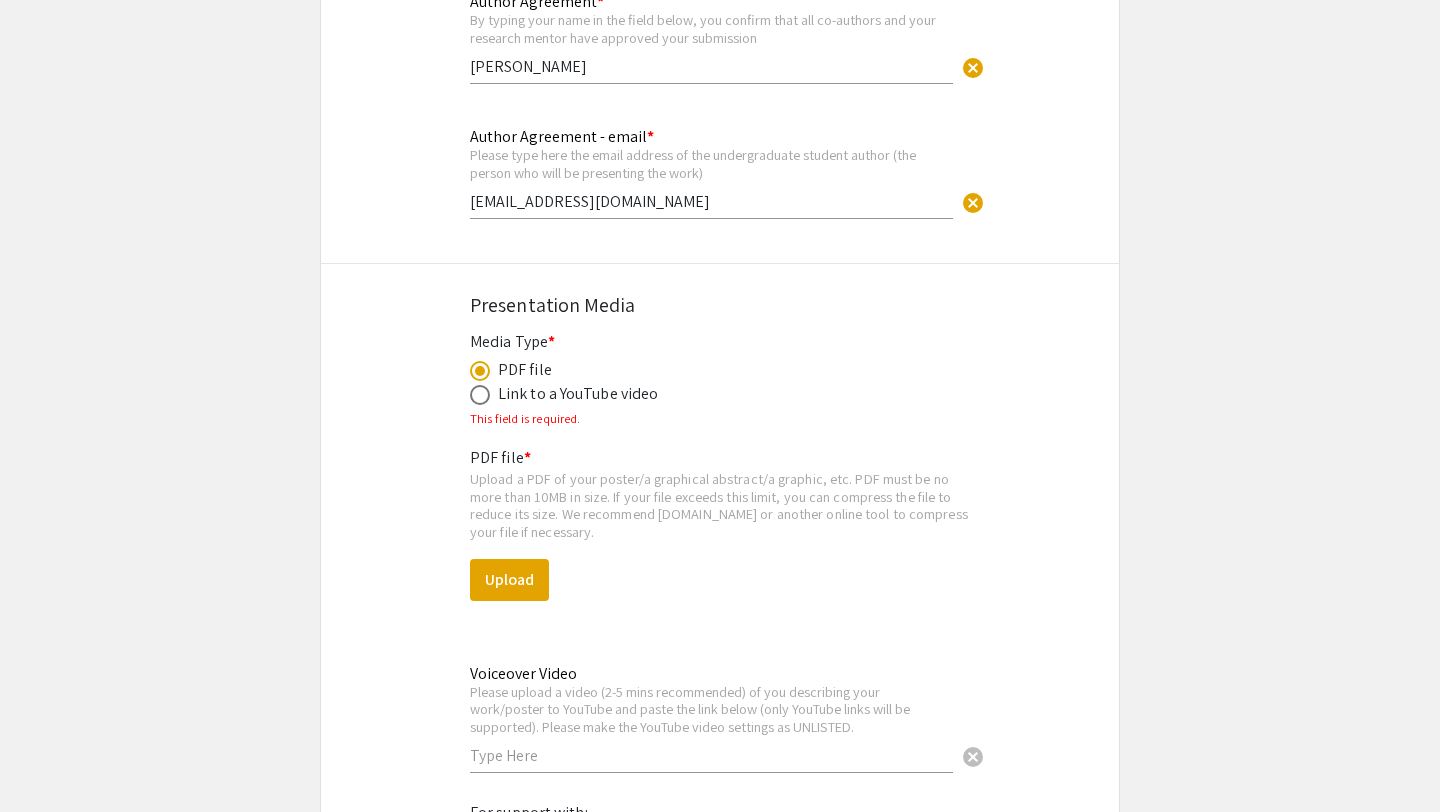 click on "Symposium Presentation Submission 18th Annual Summer Undergraduate Research Symposium!  Before you start filling out this form, review the instructions at  <https://undergraduateresearch.wvu.edu/symposia/how-to-submit>.  Submit one form per presentation. In the “Presenters/Authors Information” section of this form, FIRST include the name, email, and information of the person who will be actually presenting the work. This is the person to whom all communication from the symposium organizers will be directed. As you add presenters/authors 2, 3, 4, and so on, subsequent blocks will show up for you to include the name and information of co-author(s) and mentor(s).   Presenters/Authors Information  First Name * Matthew cancel This field is required. Last Name * Riordan cancel This field is required. Email * Make sure the email is typed correctly as the organizers will use this email to contact the presenter. mr00110@mix.wvu.edu cancel This field is required. Level/Classification *   Freshman   Sophomore   *" 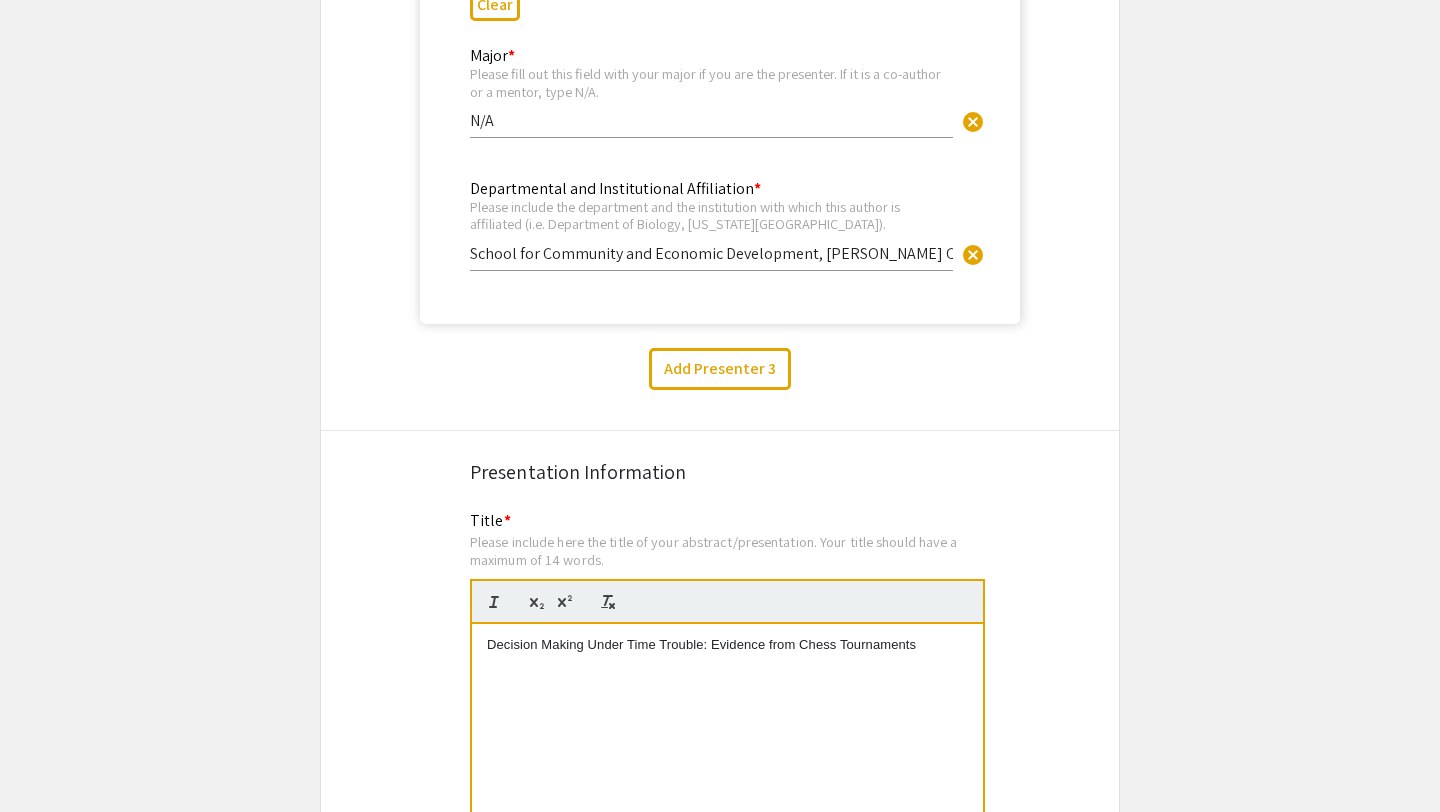 scroll, scrollTop: 2345, scrollLeft: 0, axis: vertical 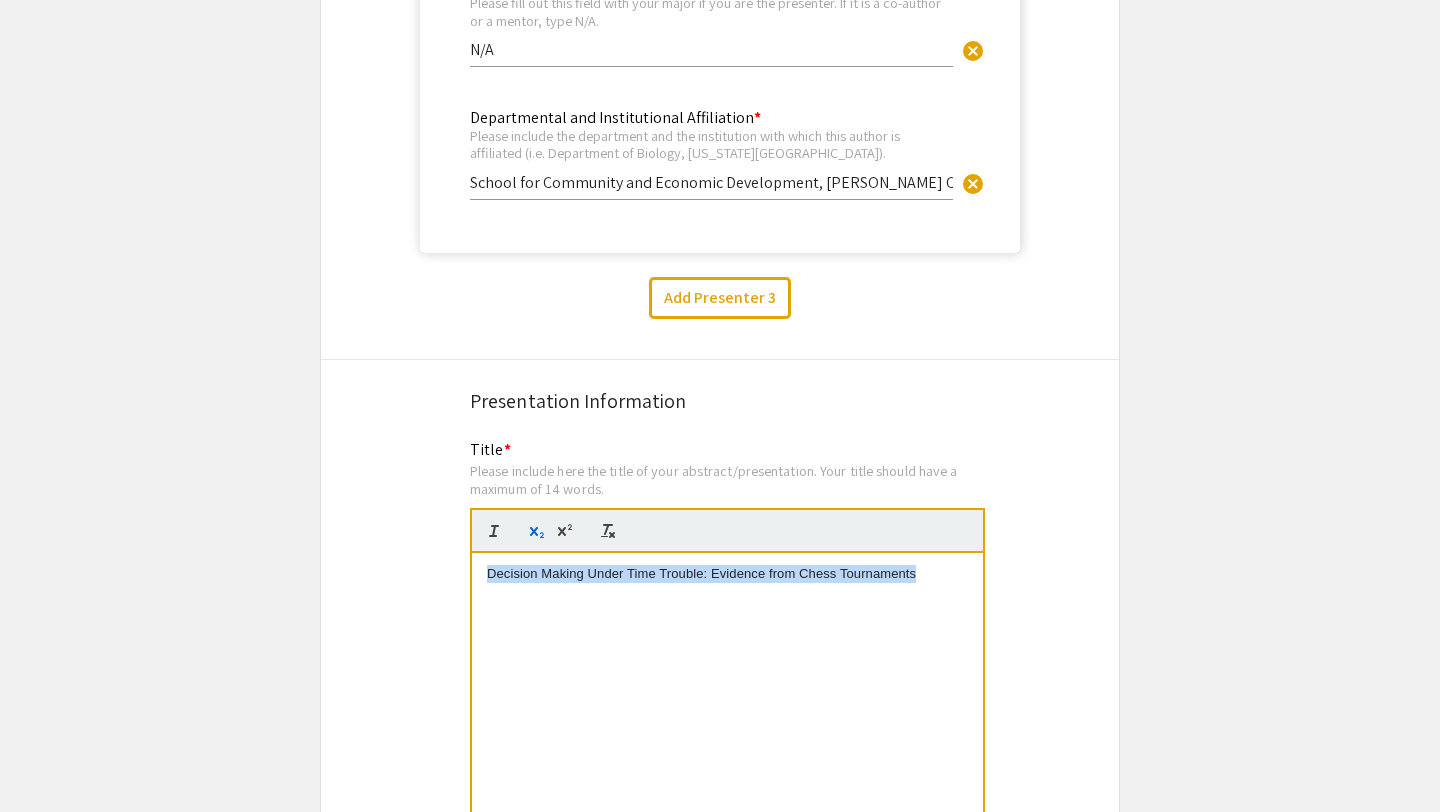 drag, startPoint x: 929, startPoint y: 590, endPoint x: 528, endPoint y: 548, distance: 403.1935 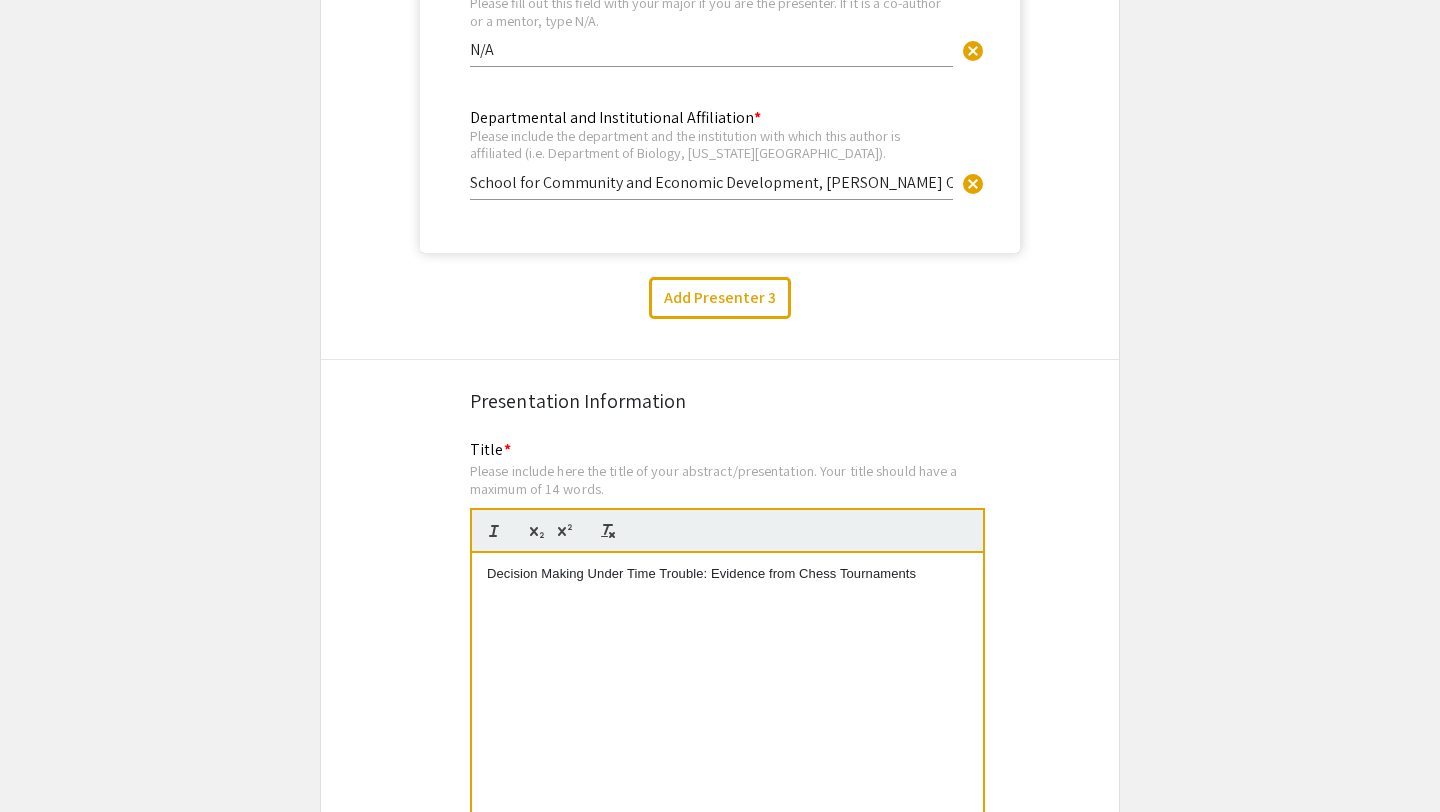 click on "Please include here the title of your abstract/presentation. Your title should have a maximum of 14 words." 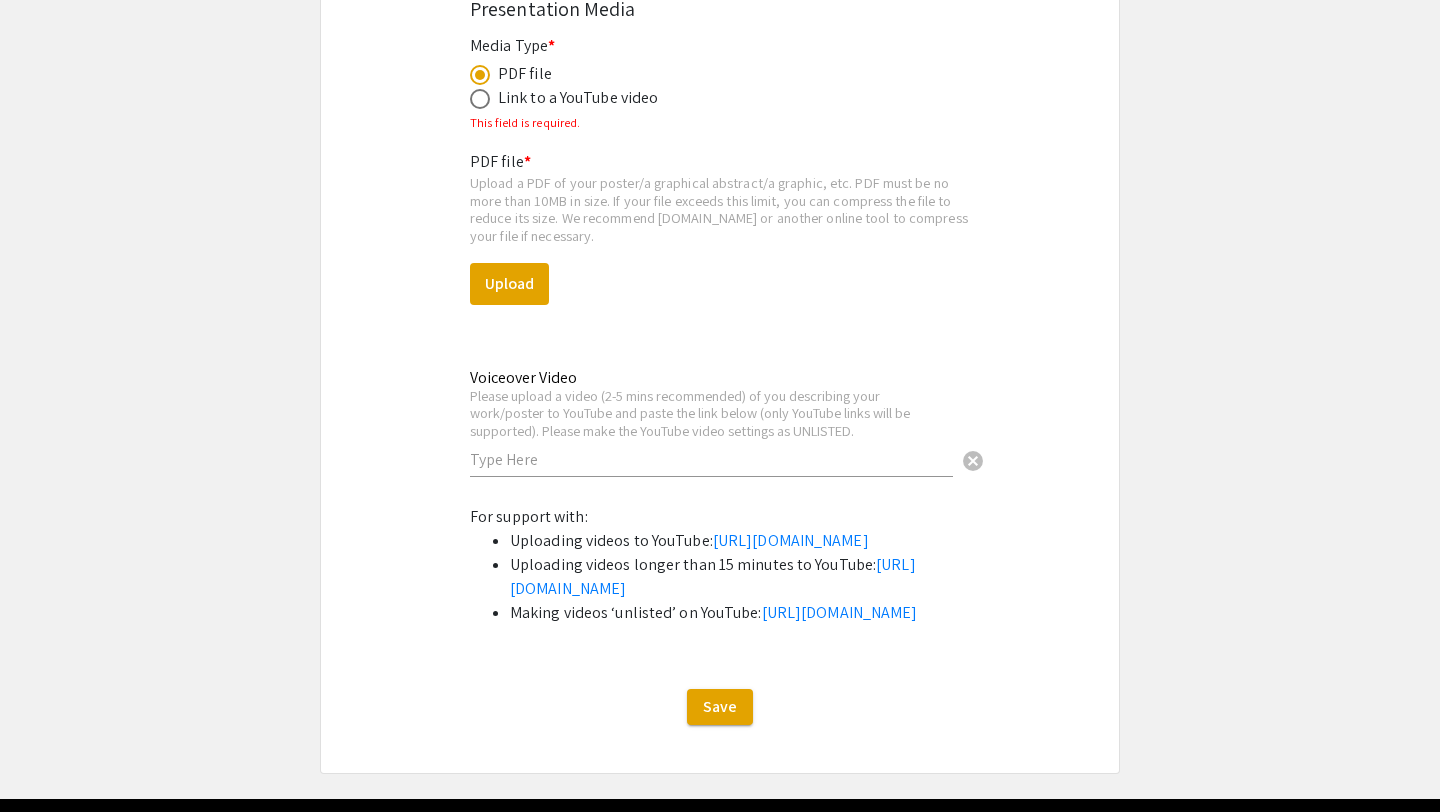 scroll, scrollTop: 5794, scrollLeft: 0, axis: vertical 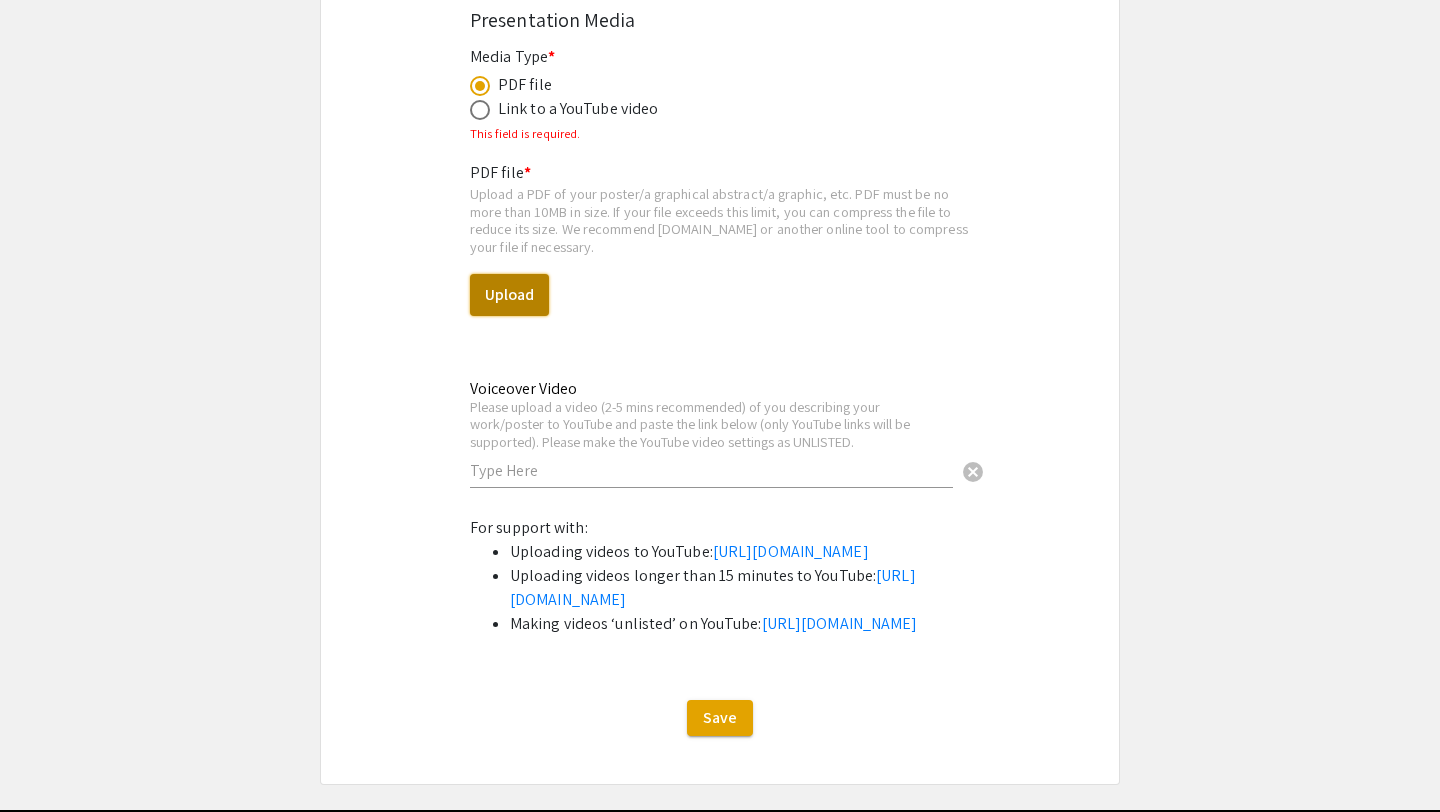 click on "Upload" at bounding box center (509, 295) 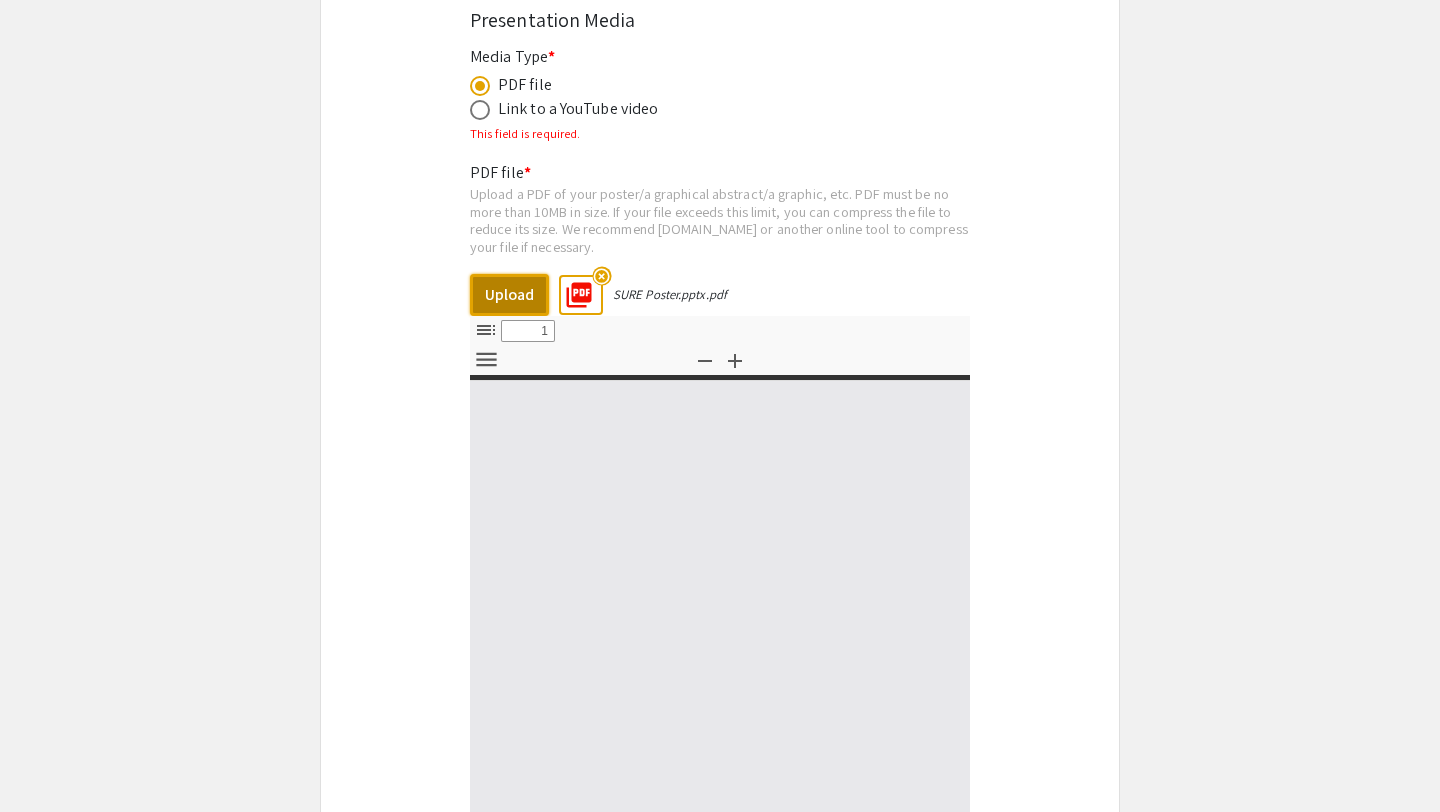 select on "custom" 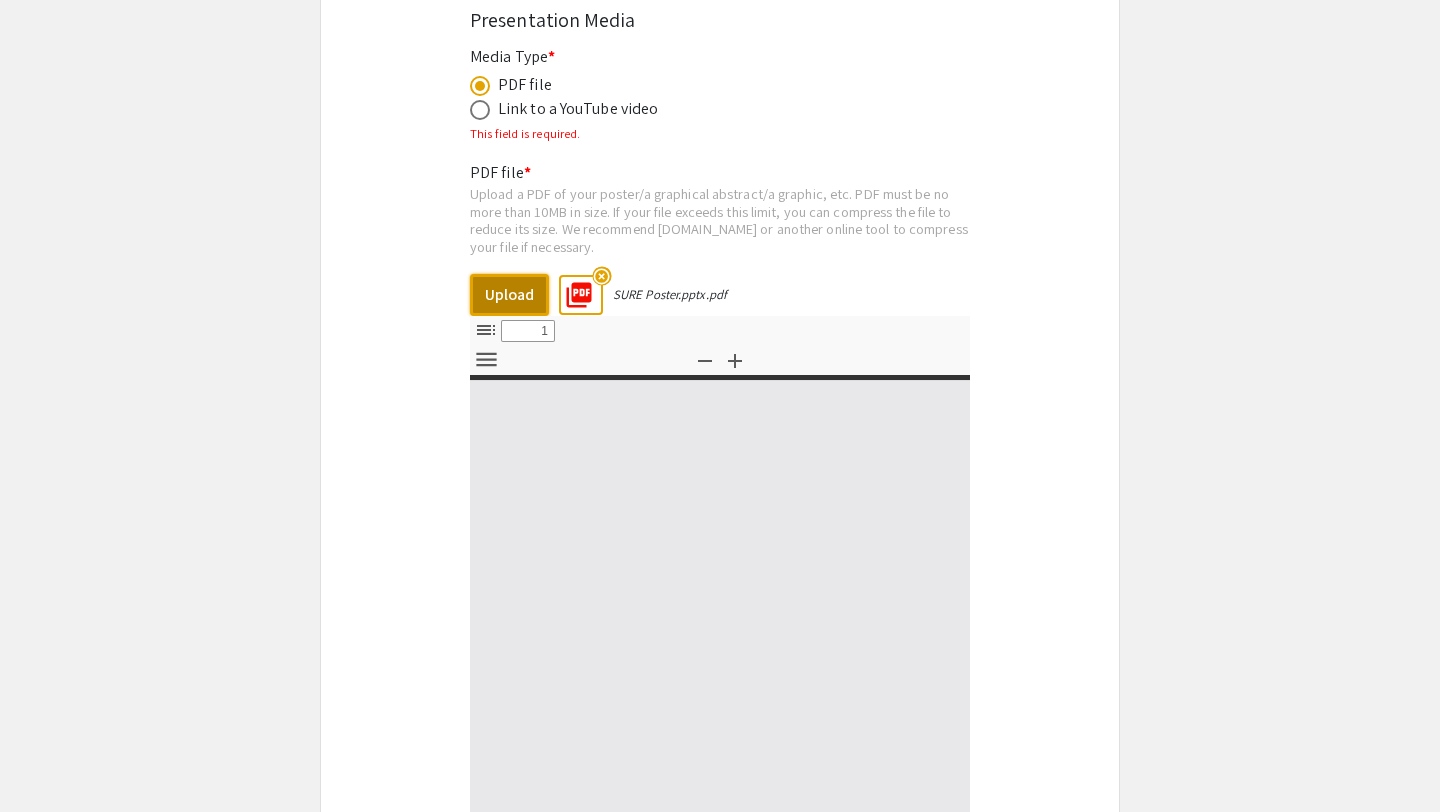 type on "0" 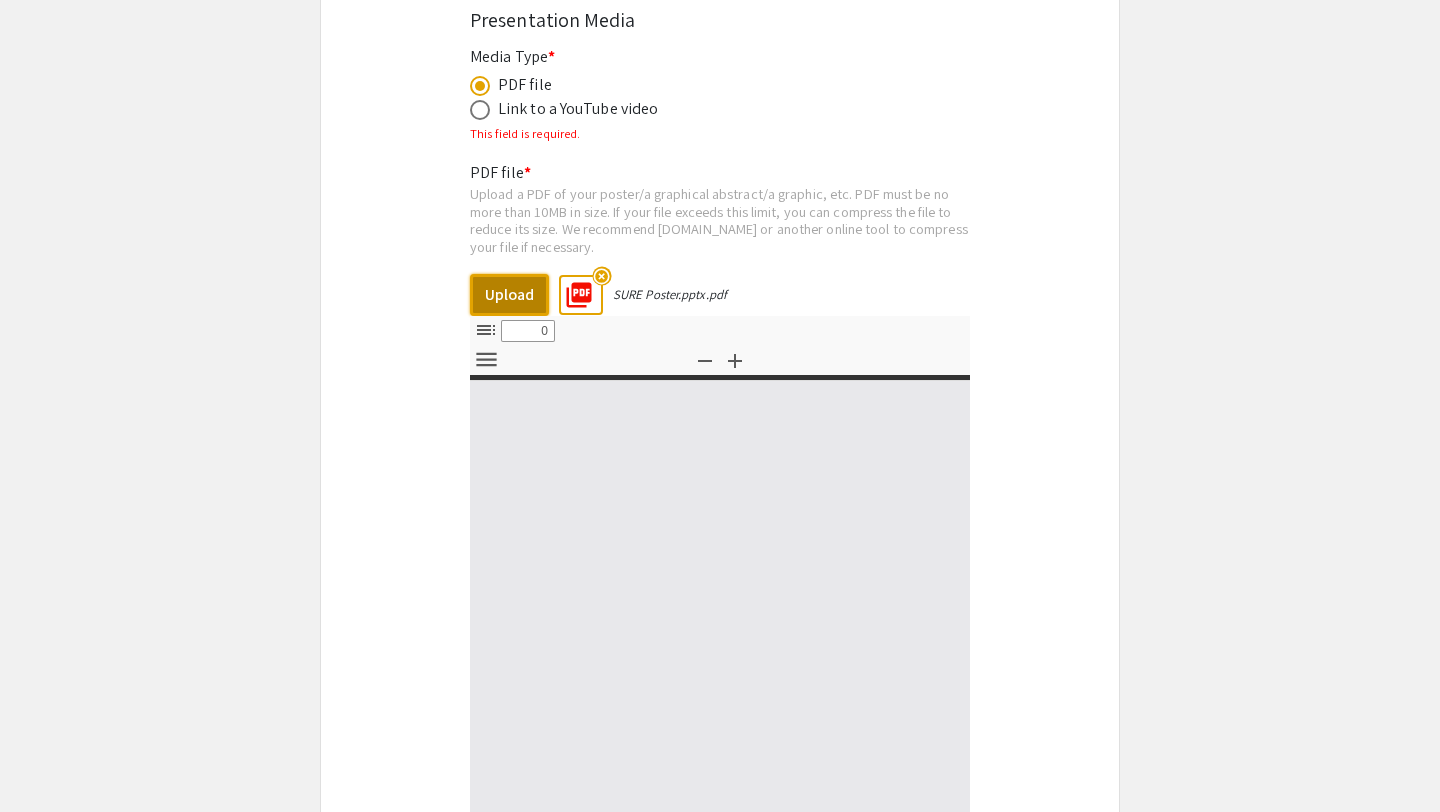 select on "custom" 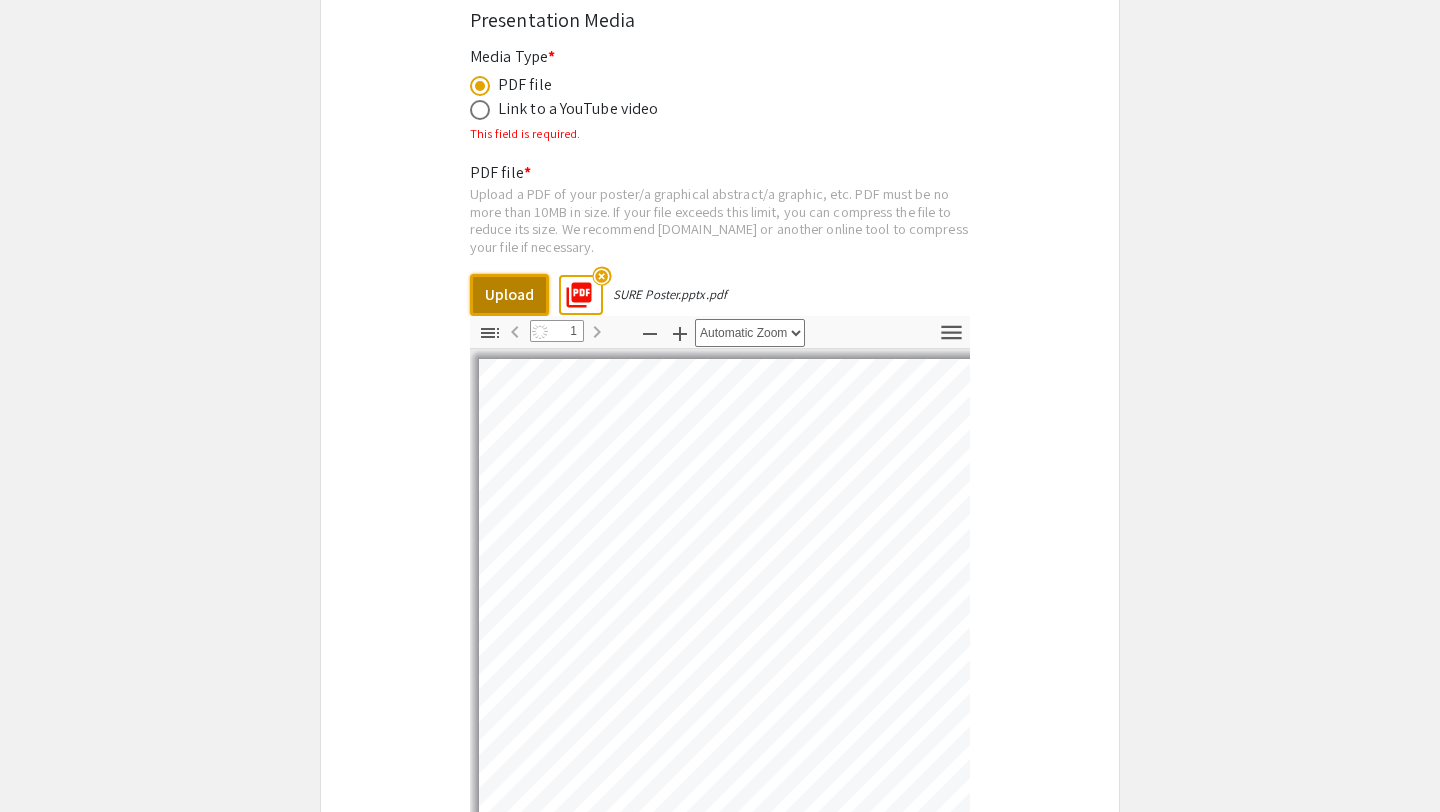 select on "auto" 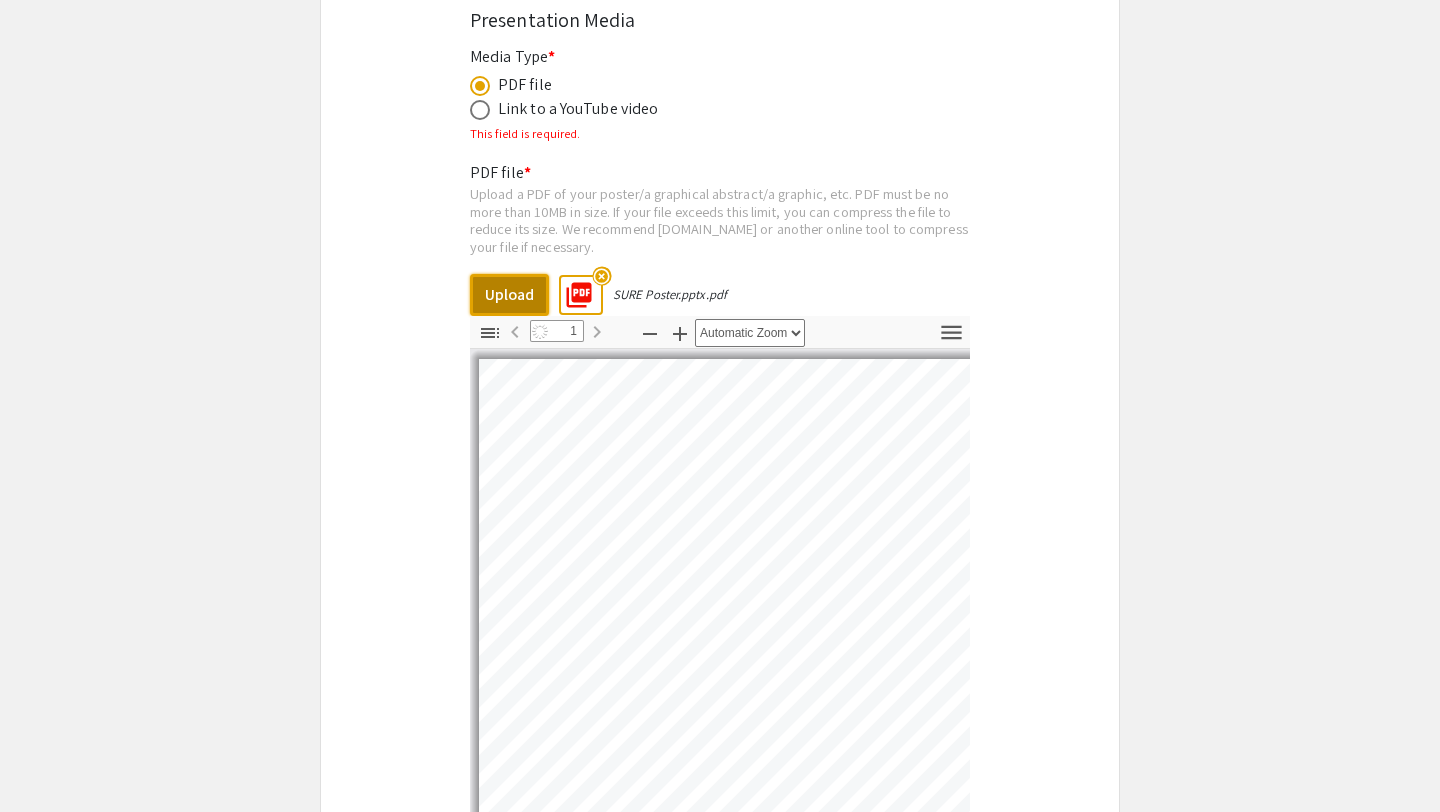 scroll, scrollTop: 8, scrollLeft: 0, axis: vertical 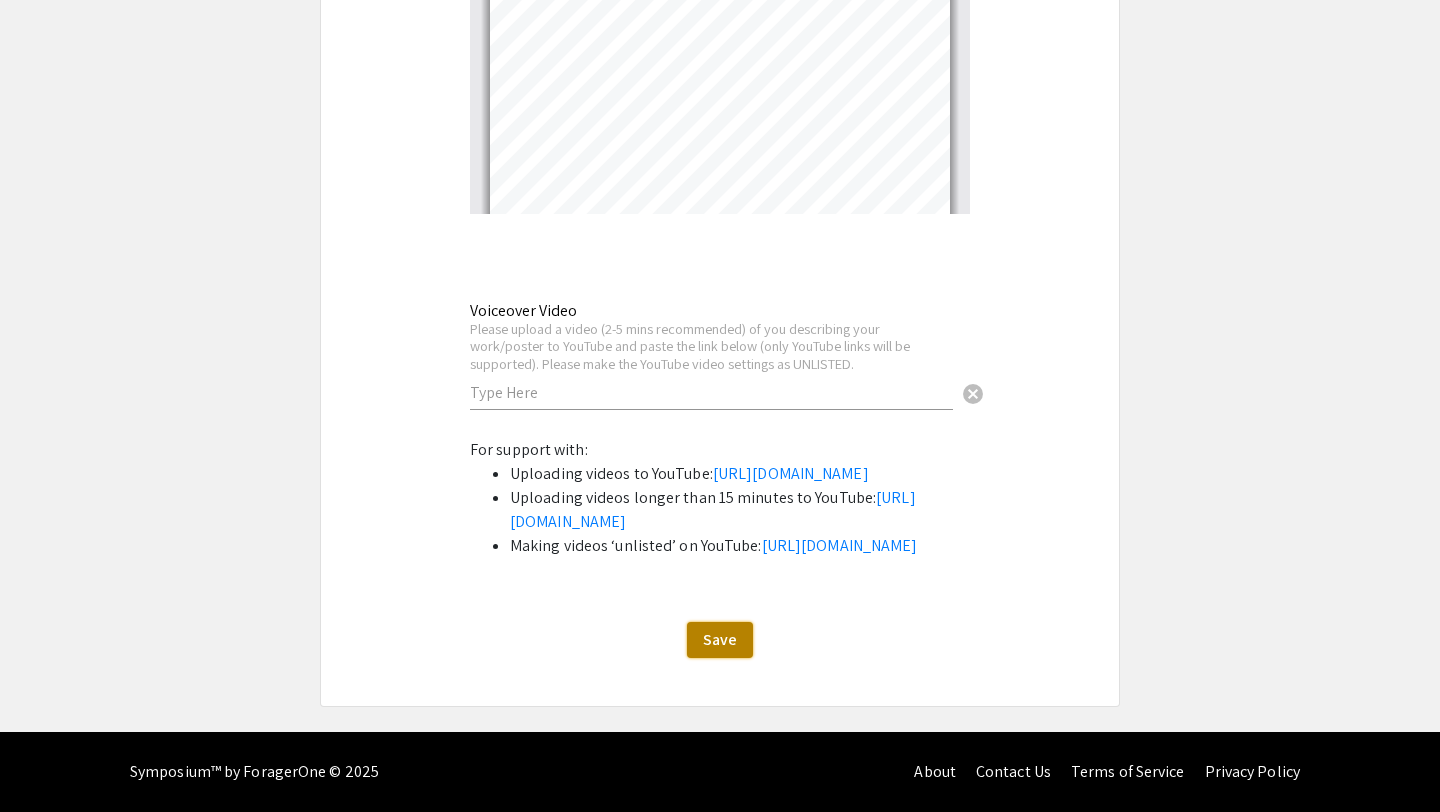 click on "Save" 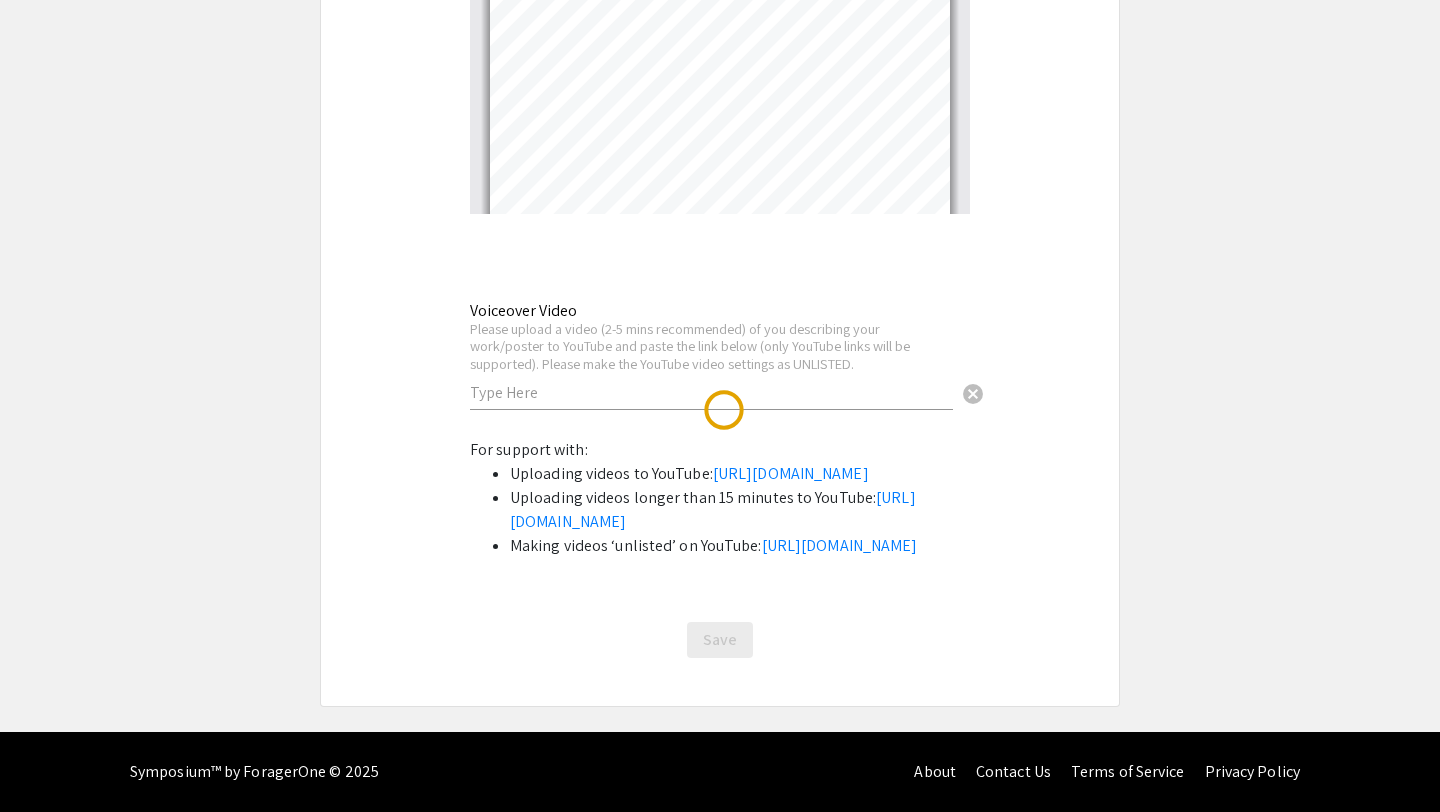 scroll, scrollTop: 0, scrollLeft: 0, axis: both 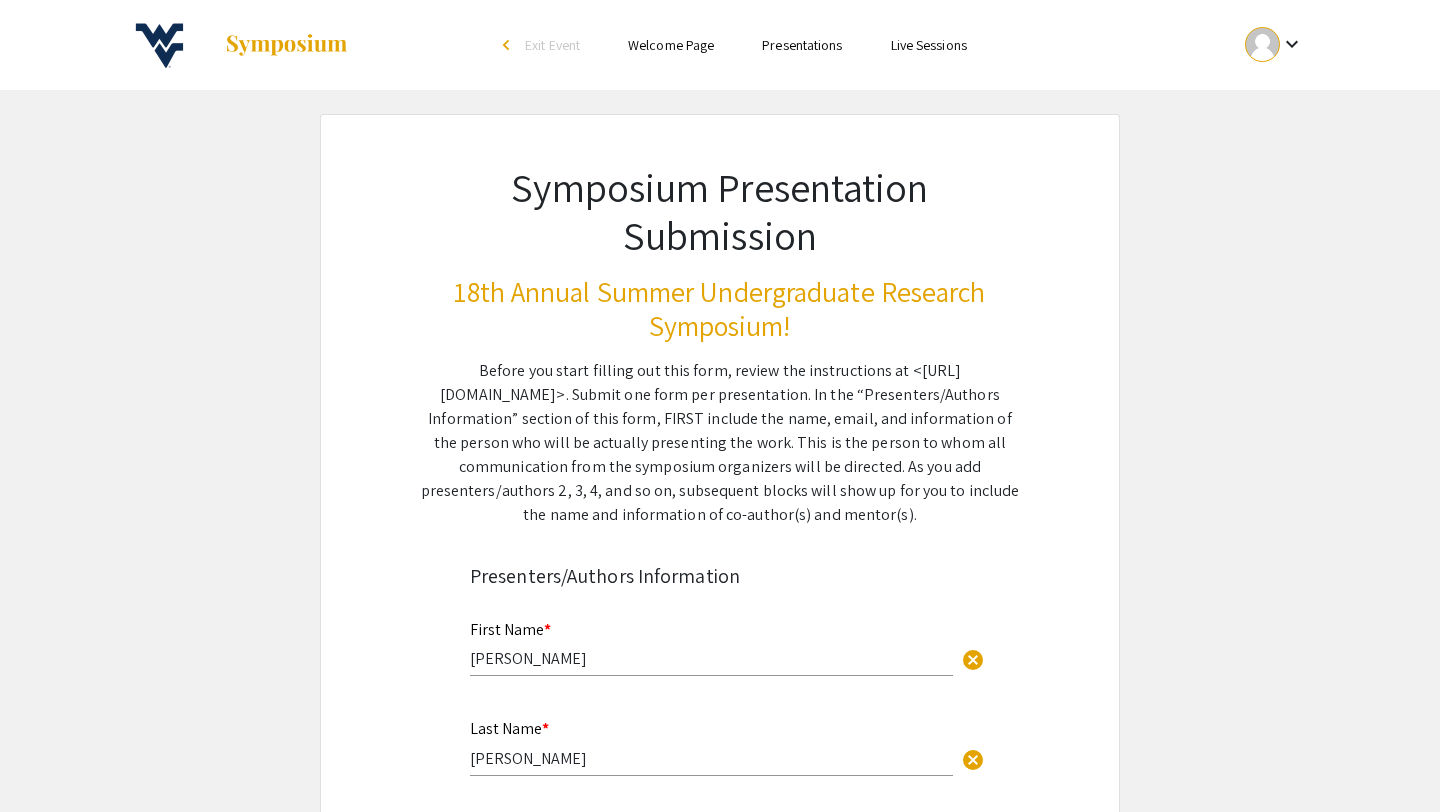 click at bounding box center (286, 45) 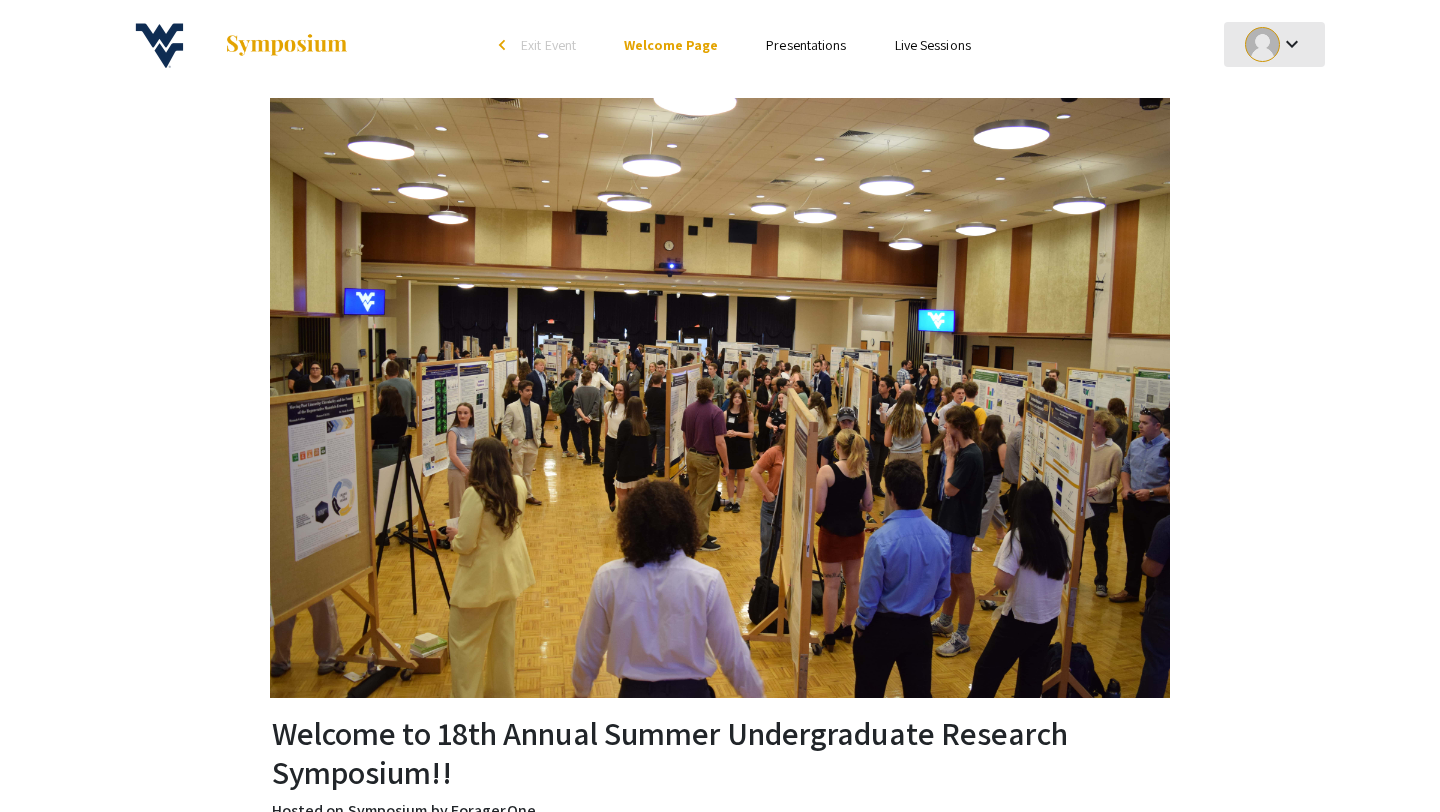 click at bounding box center (1262, 44) 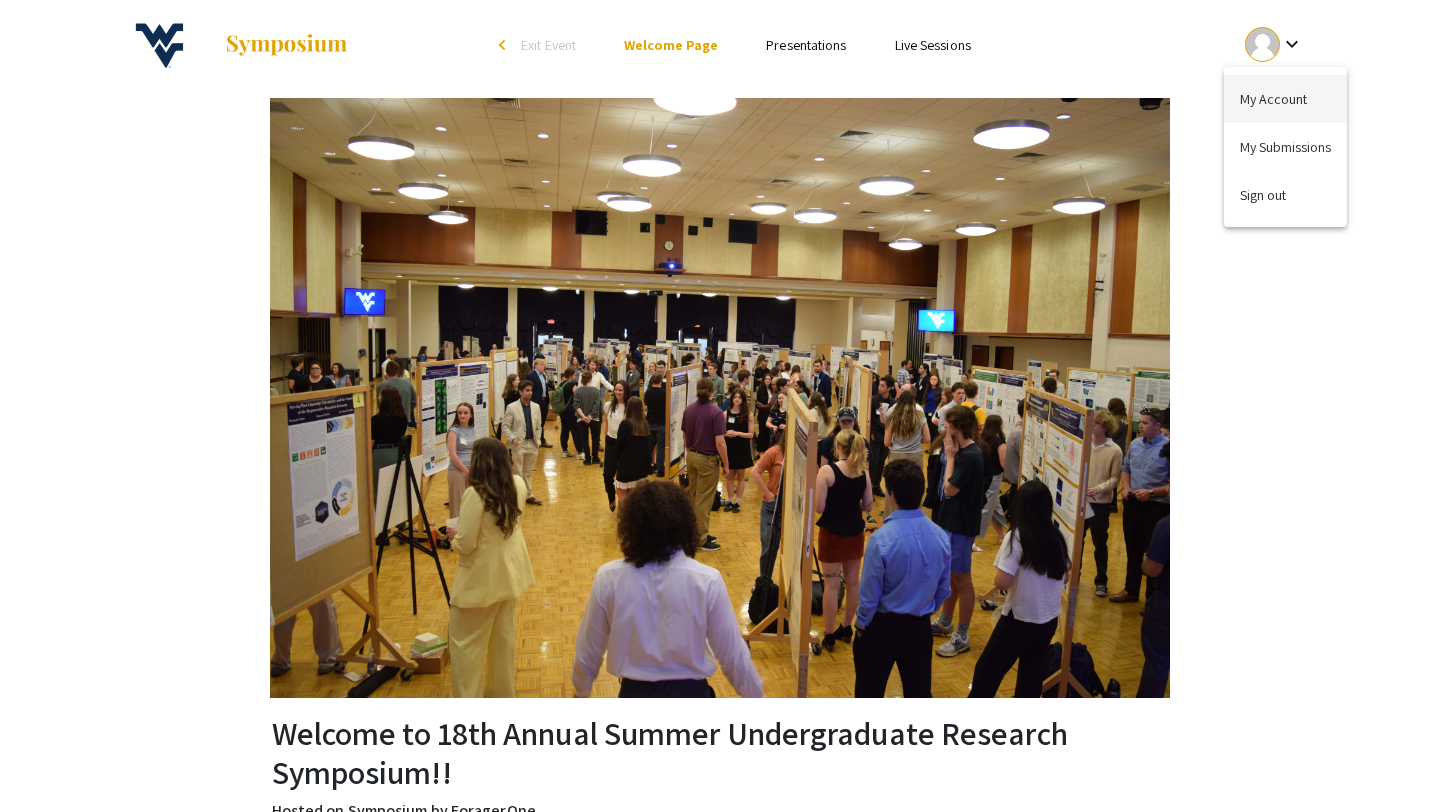 click on "My Account" at bounding box center (1285, 99) 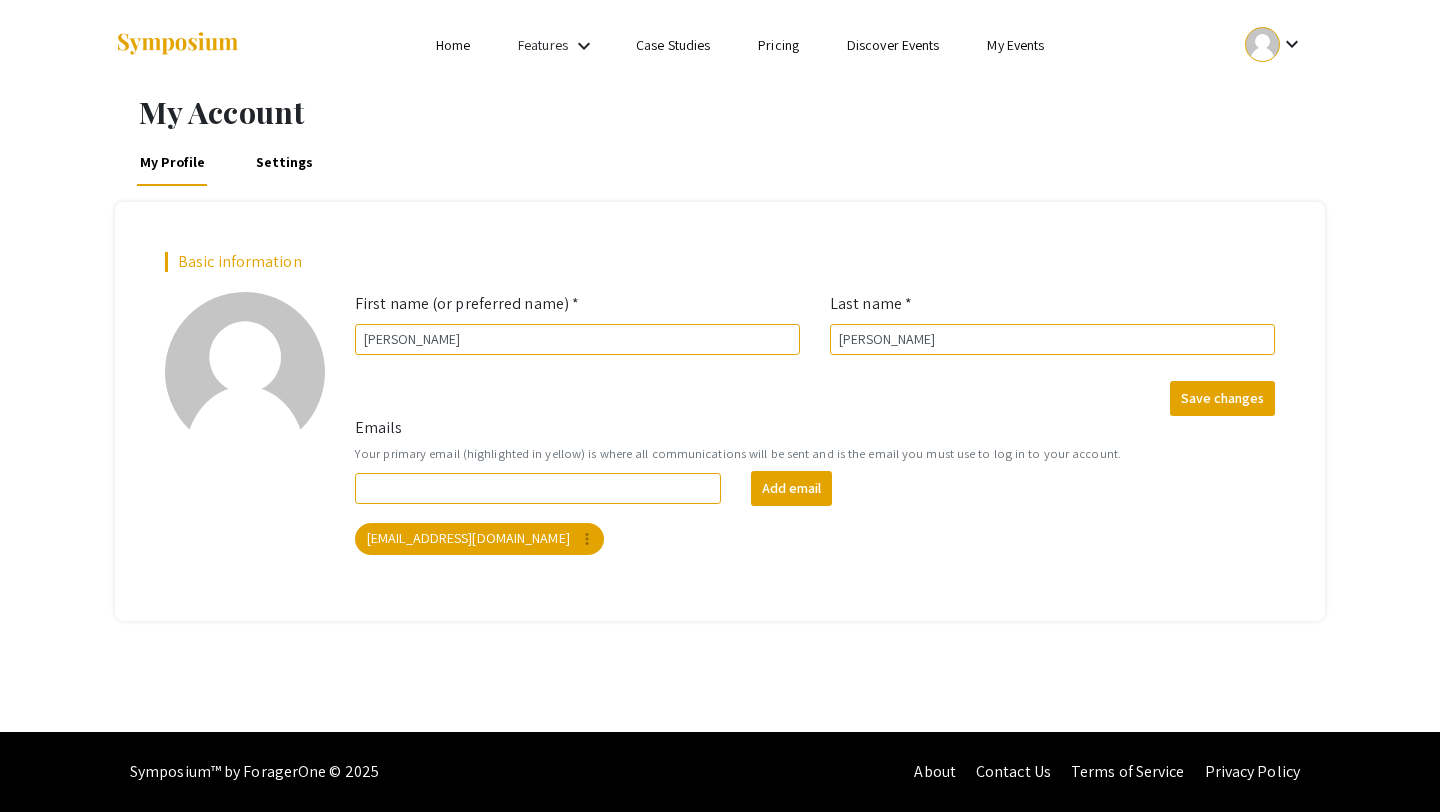 click on "keyboard_arrow_down" at bounding box center (1292, 44) 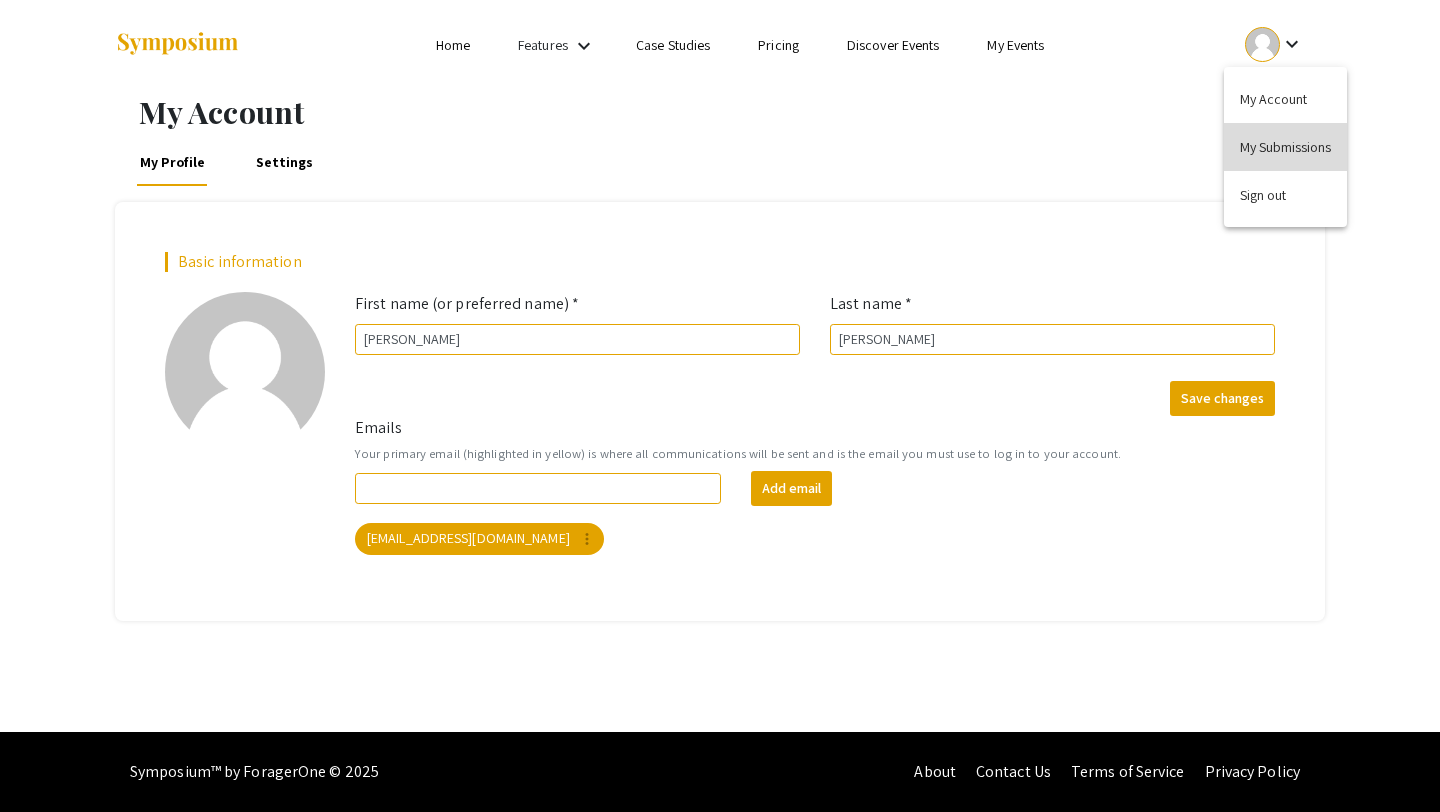 click on "My Submissions" at bounding box center (1285, 147) 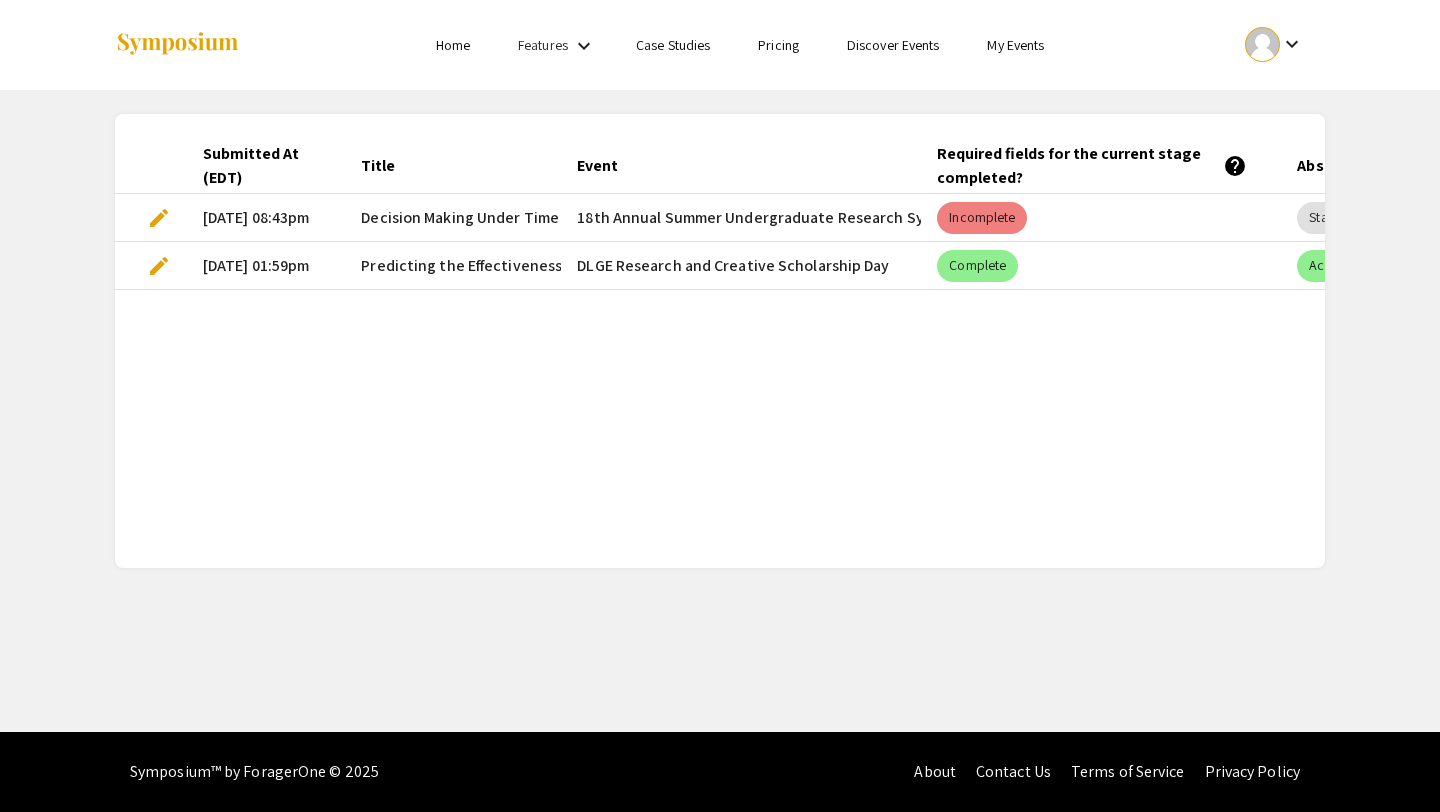 click on "edit" at bounding box center [159, 266] 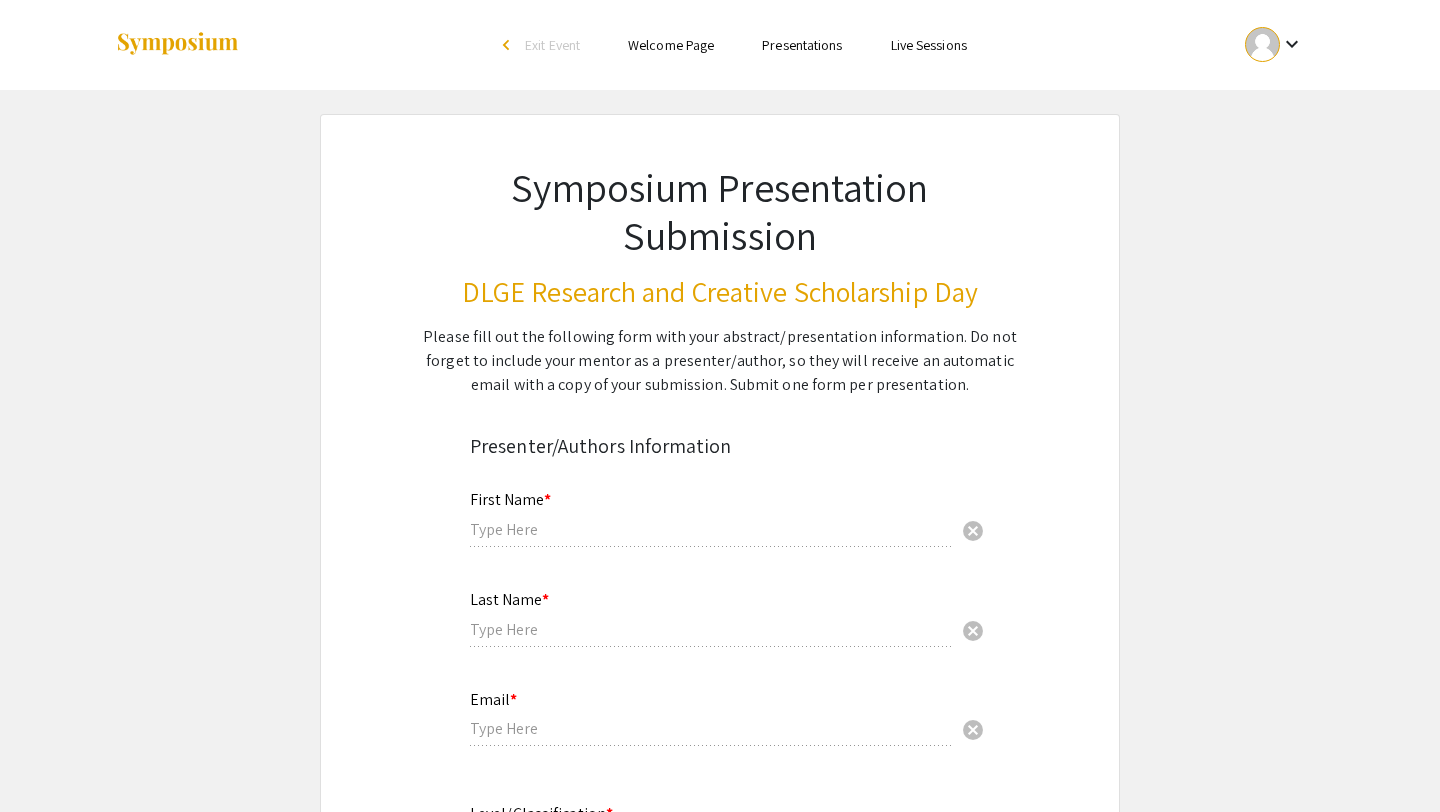 type on "[PERSON_NAME]" 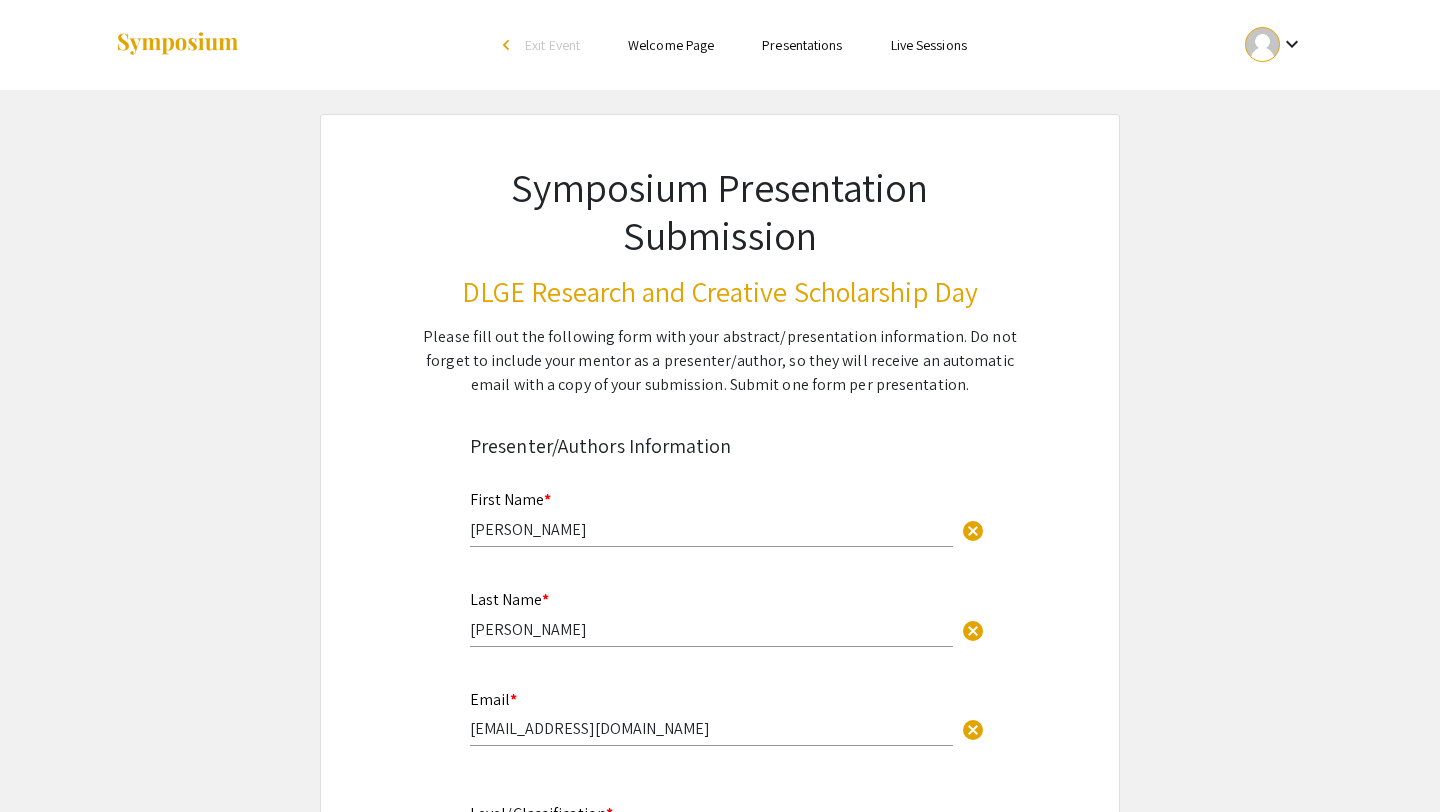 select on "custom" 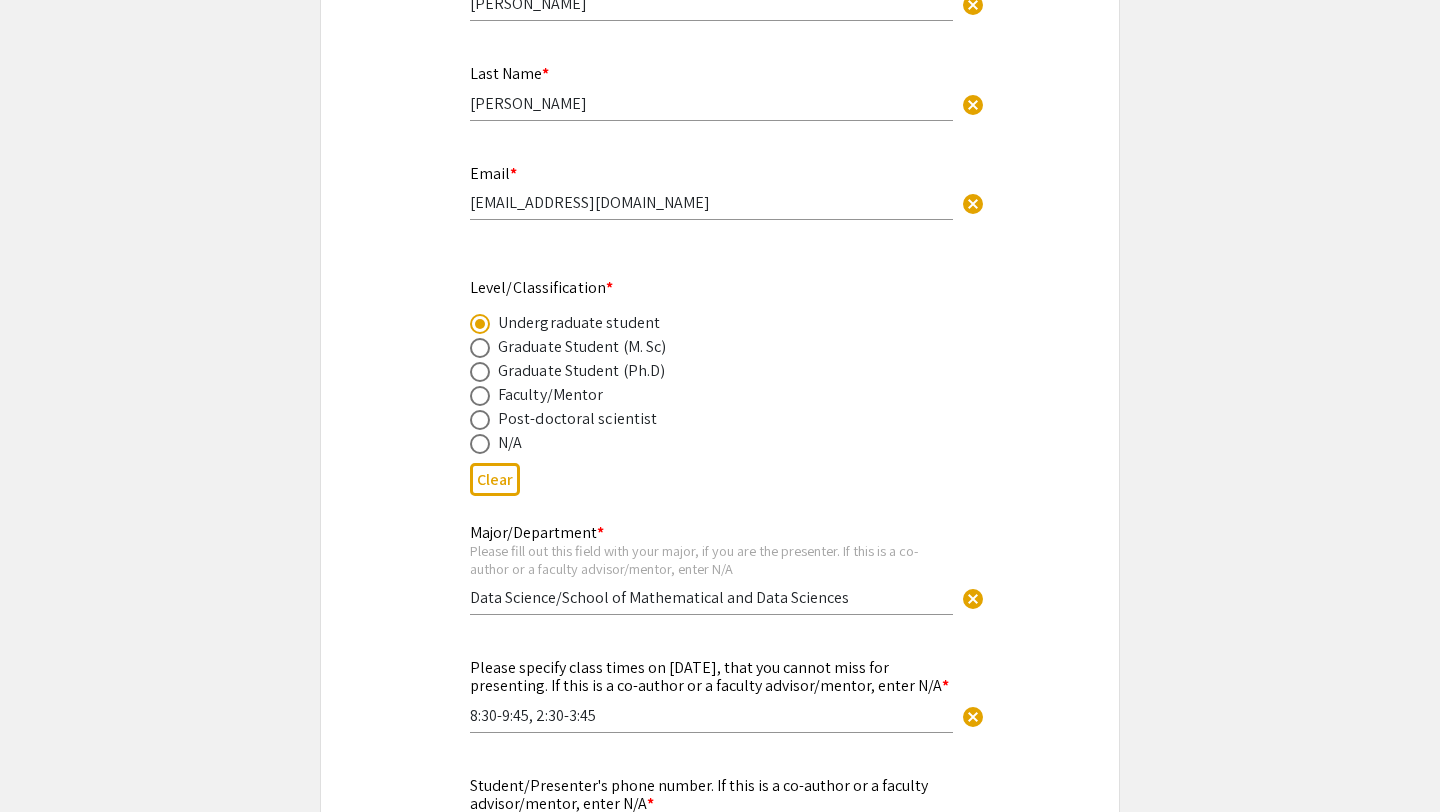 type on "1" 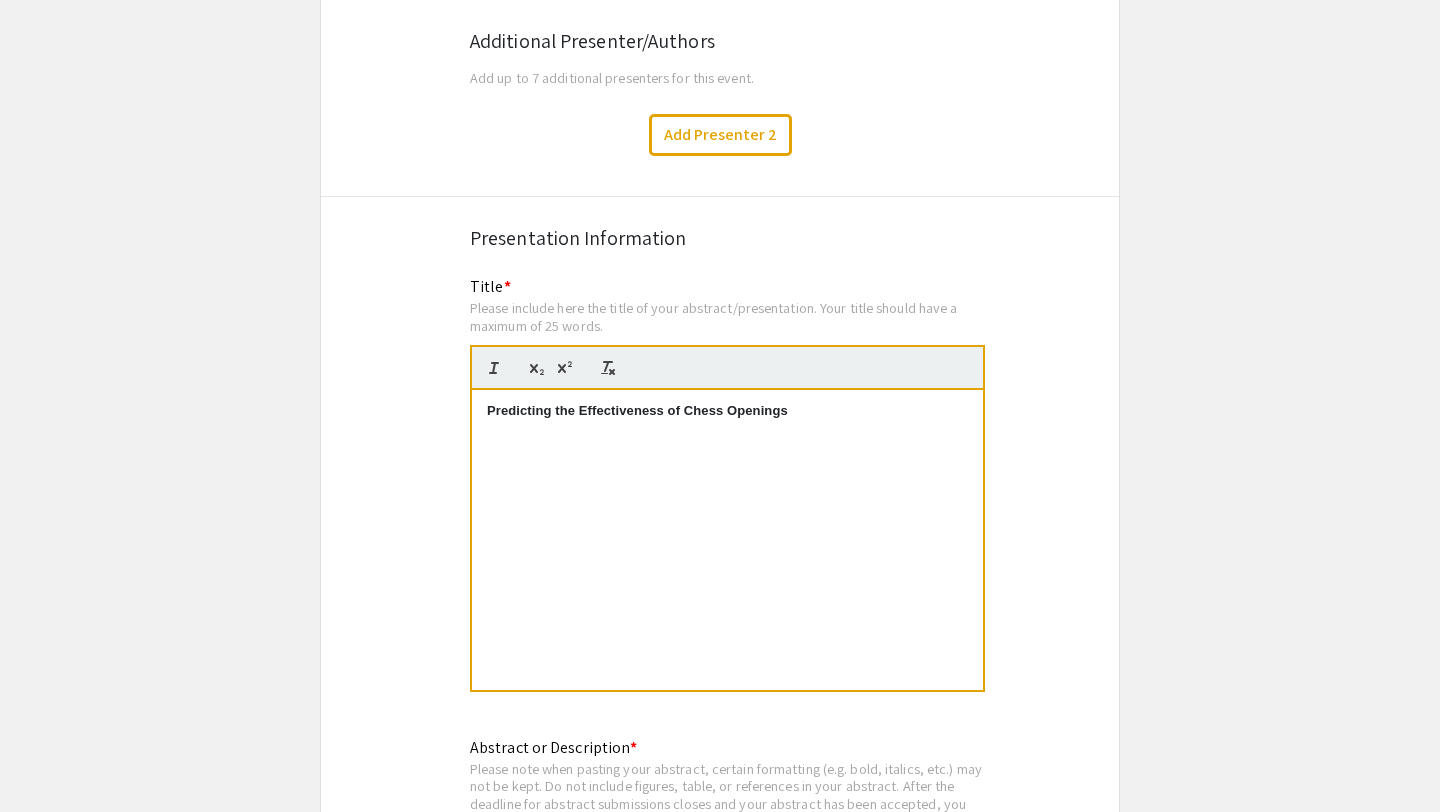 scroll, scrollTop: 1674, scrollLeft: 0, axis: vertical 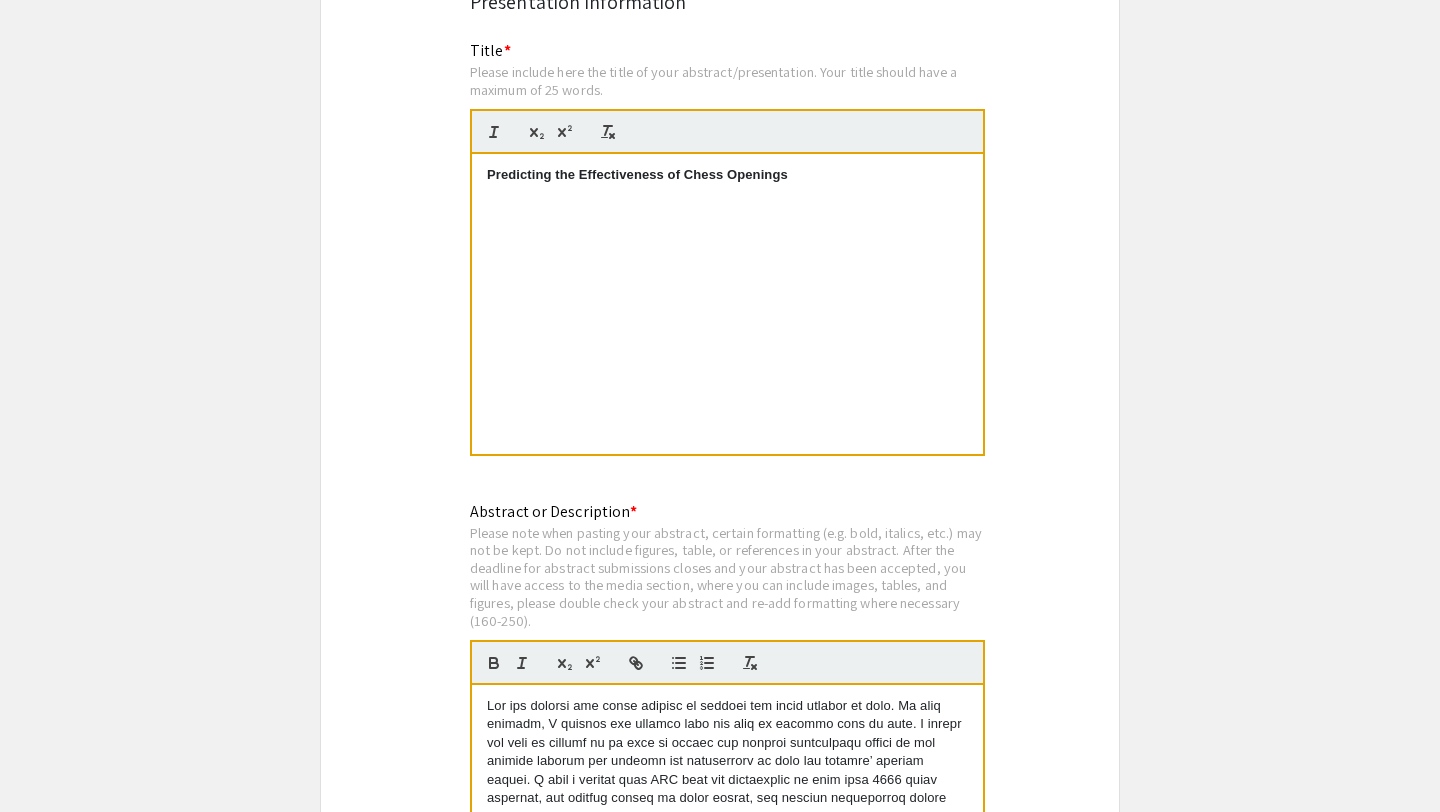 select on "auto" 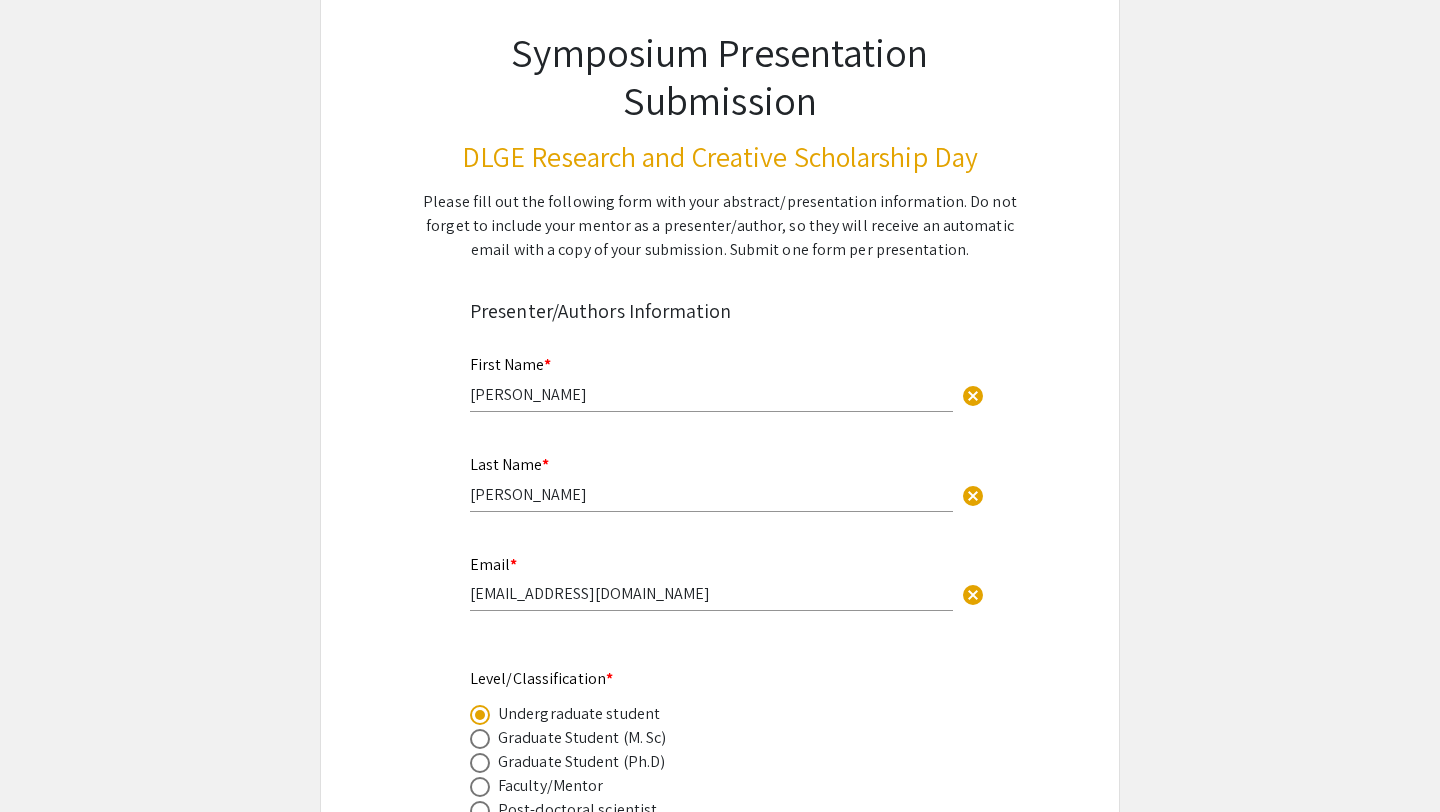scroll, scrollTop: 122, scrollLeft: 0, axis: vertical 